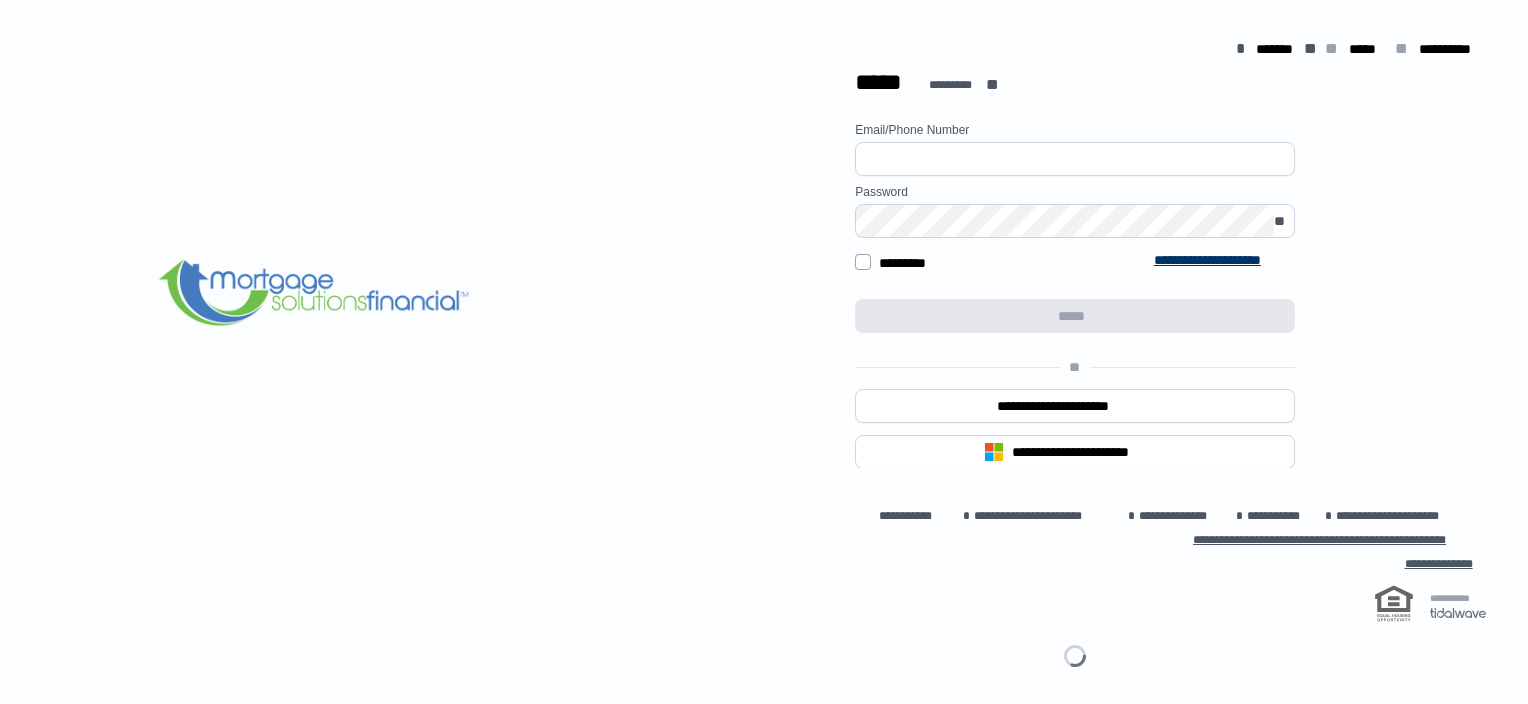 scroll, scrollTop: 0, scrollLeft: 0, axis: both 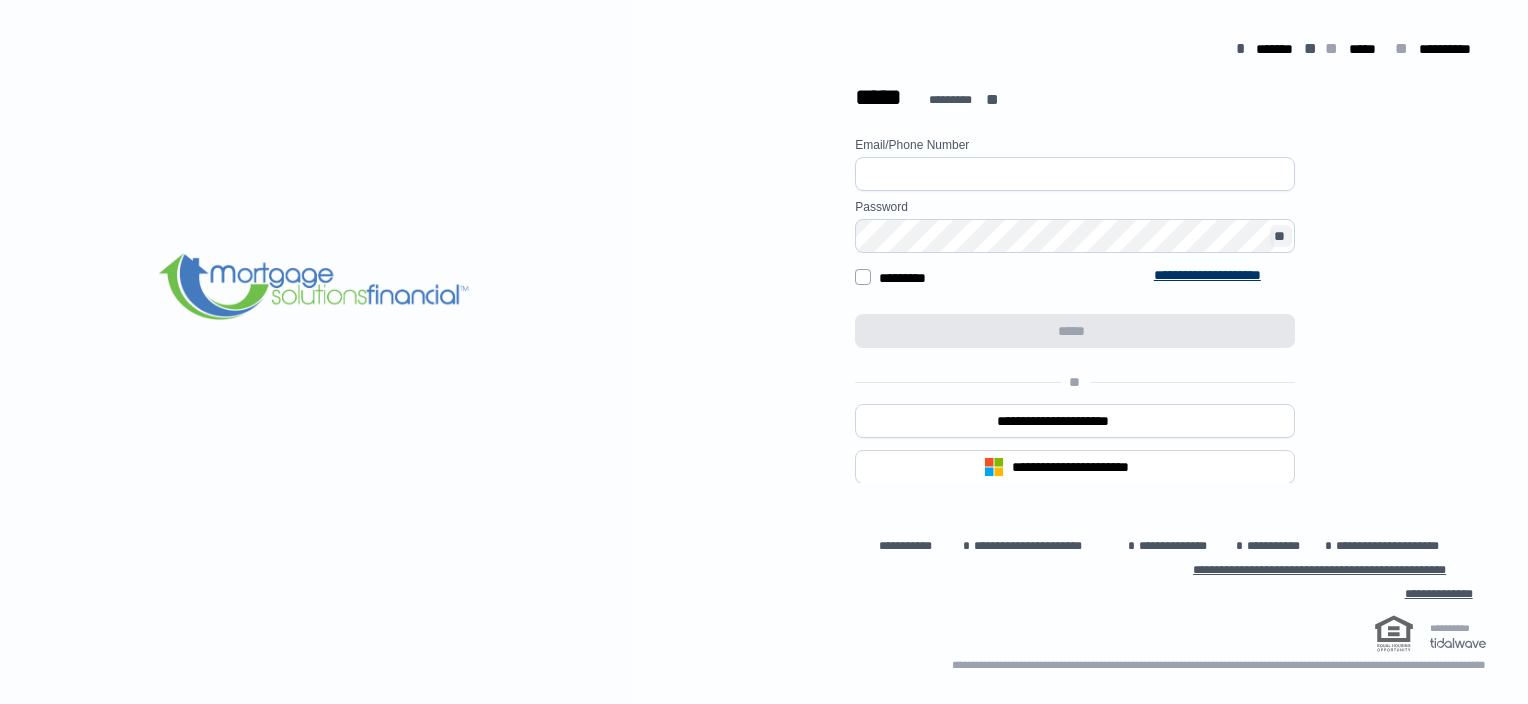 type on "**********" 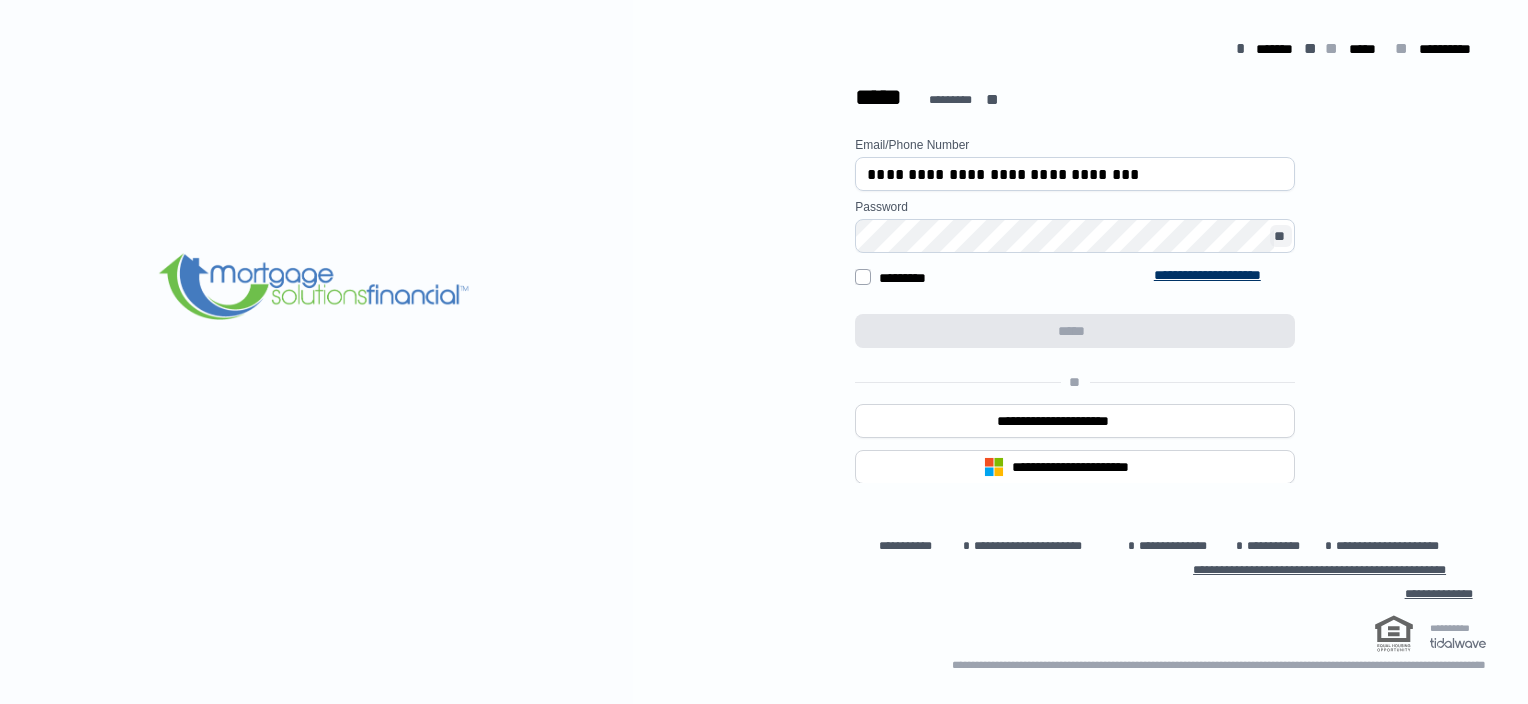 click on "**" at bounding box center (1281, 236) 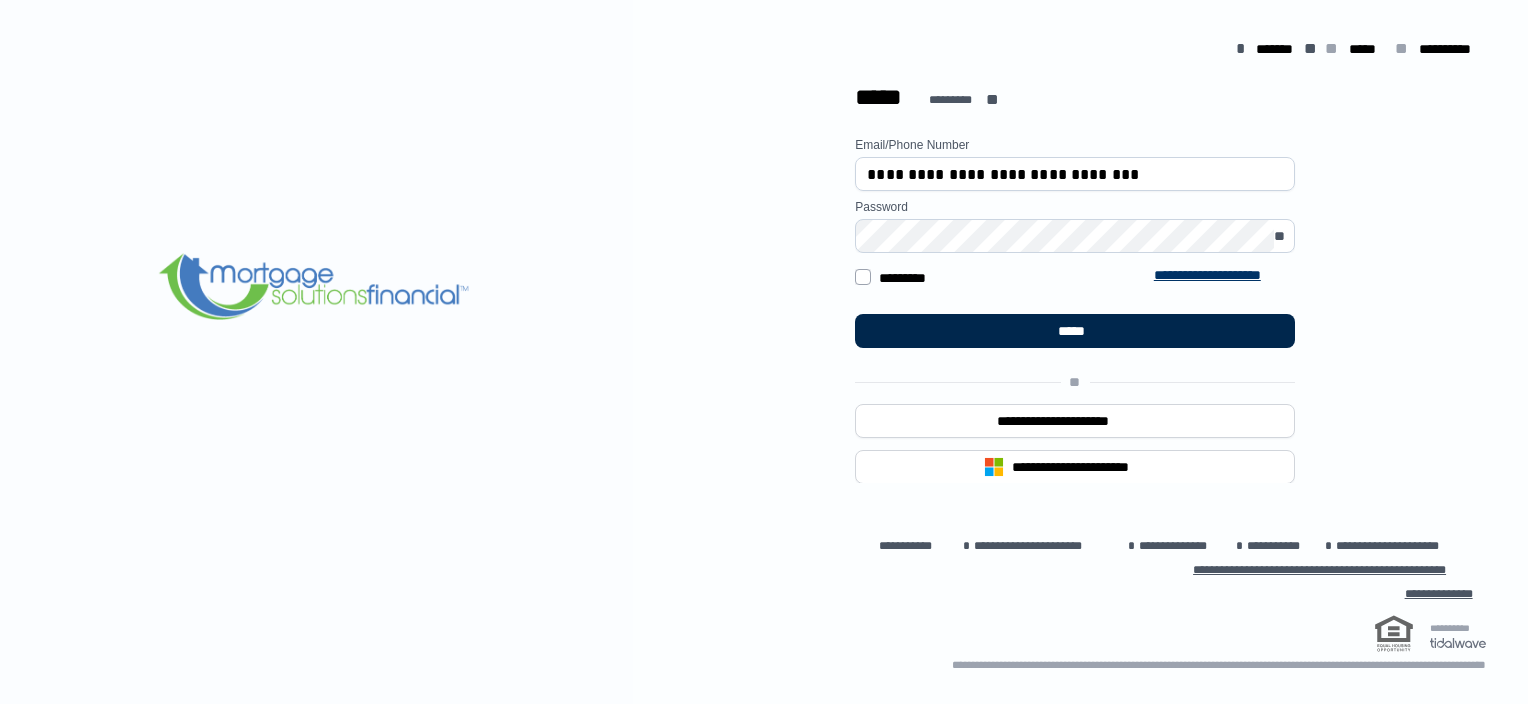 click on "*****" at bounding box center [1075, 331] 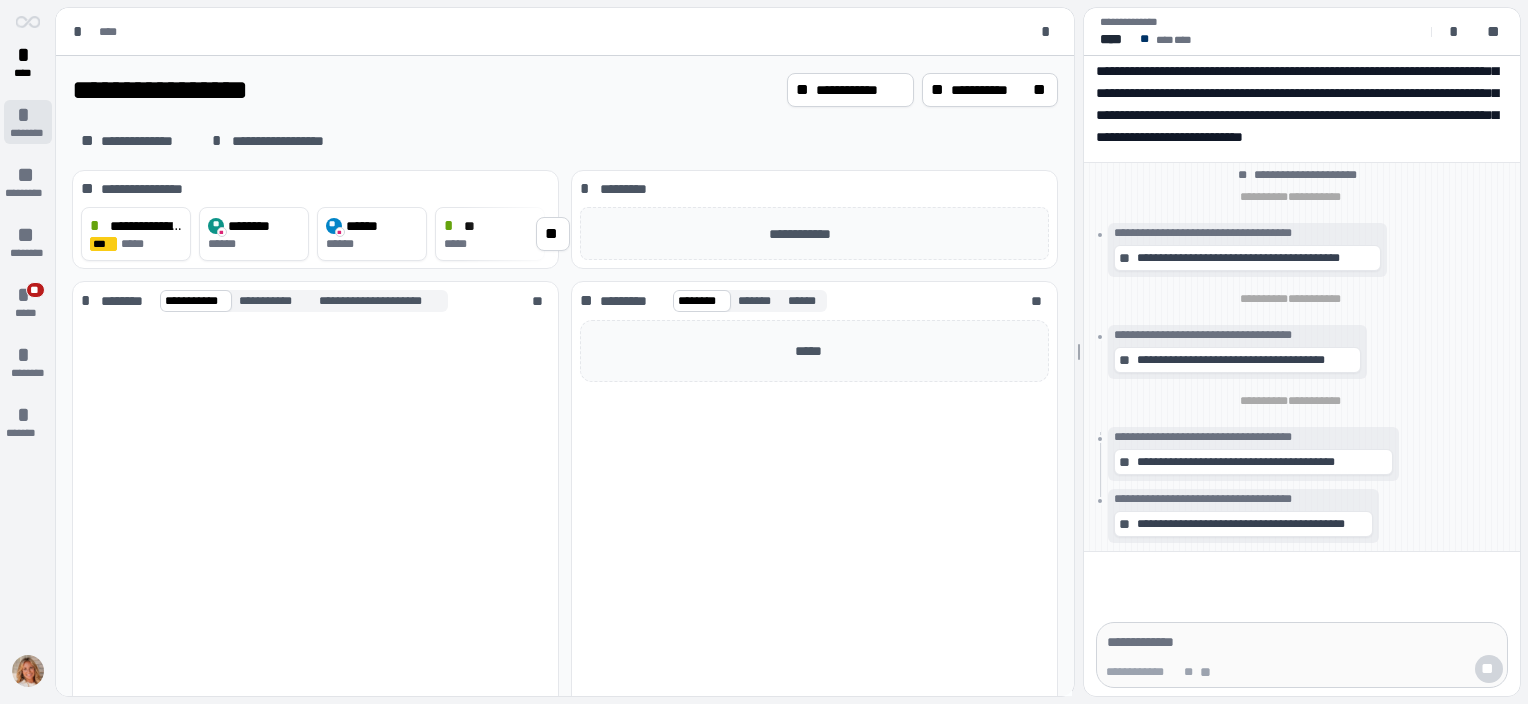 click on "*" at bounding box center (28, 115) 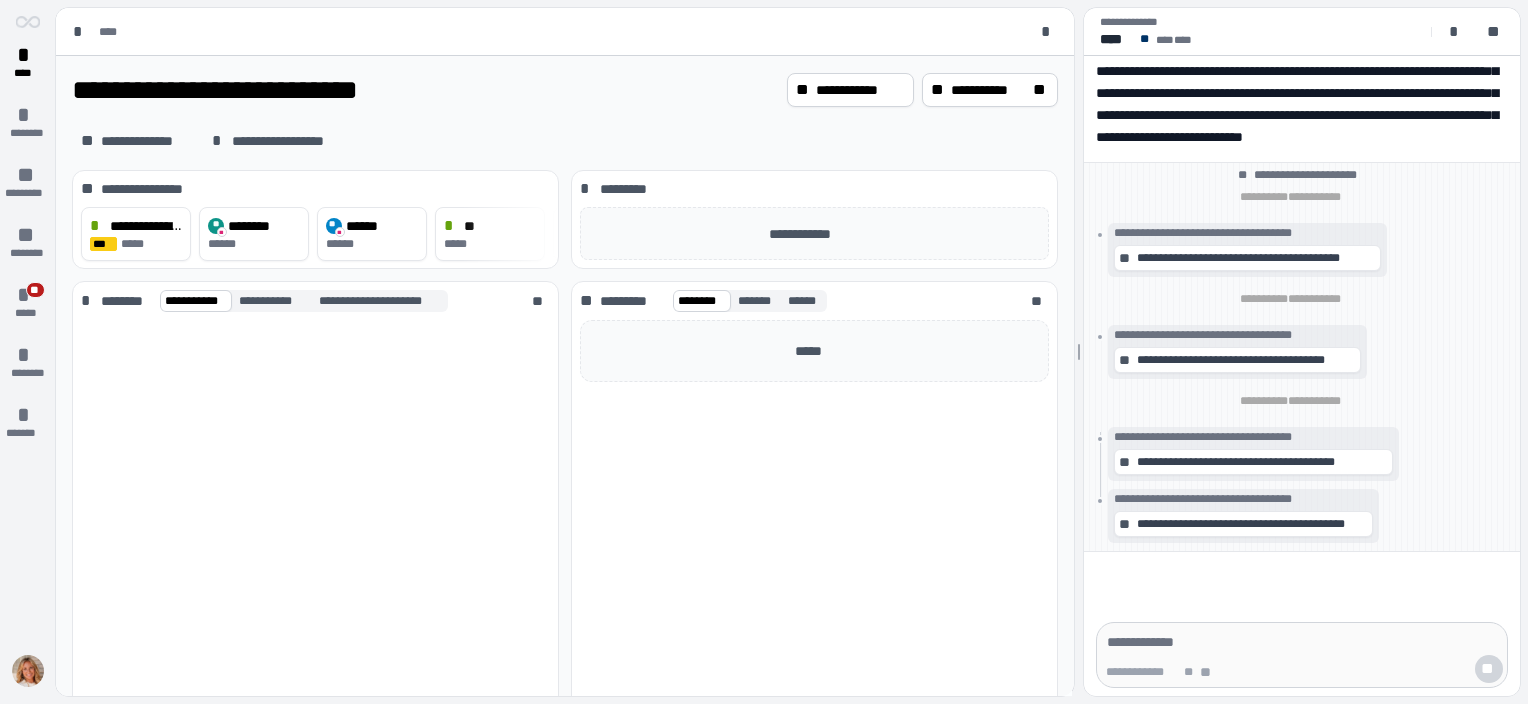 scroll, scrollTop: 0, scrollLeft: 0, axis: both 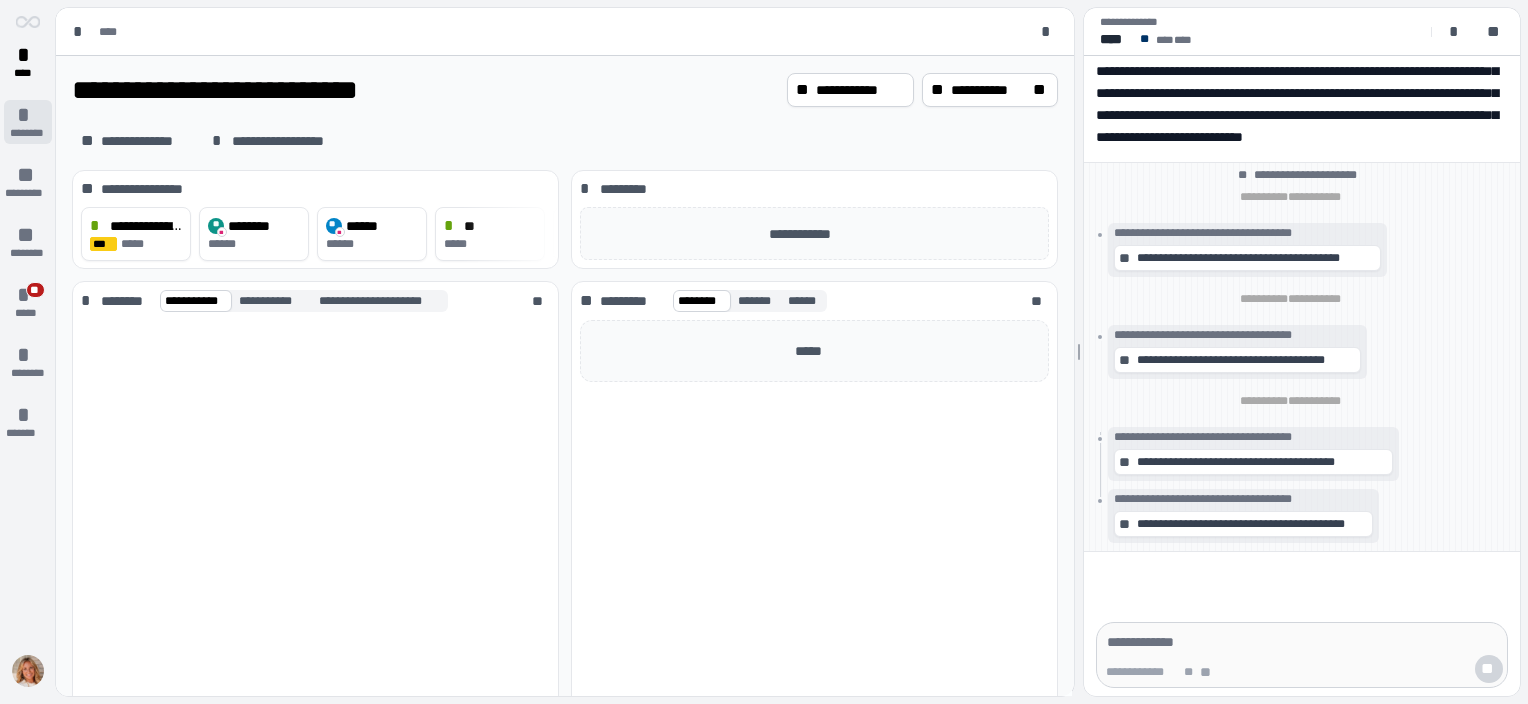 click on "*" at bounding box center (28, 115) 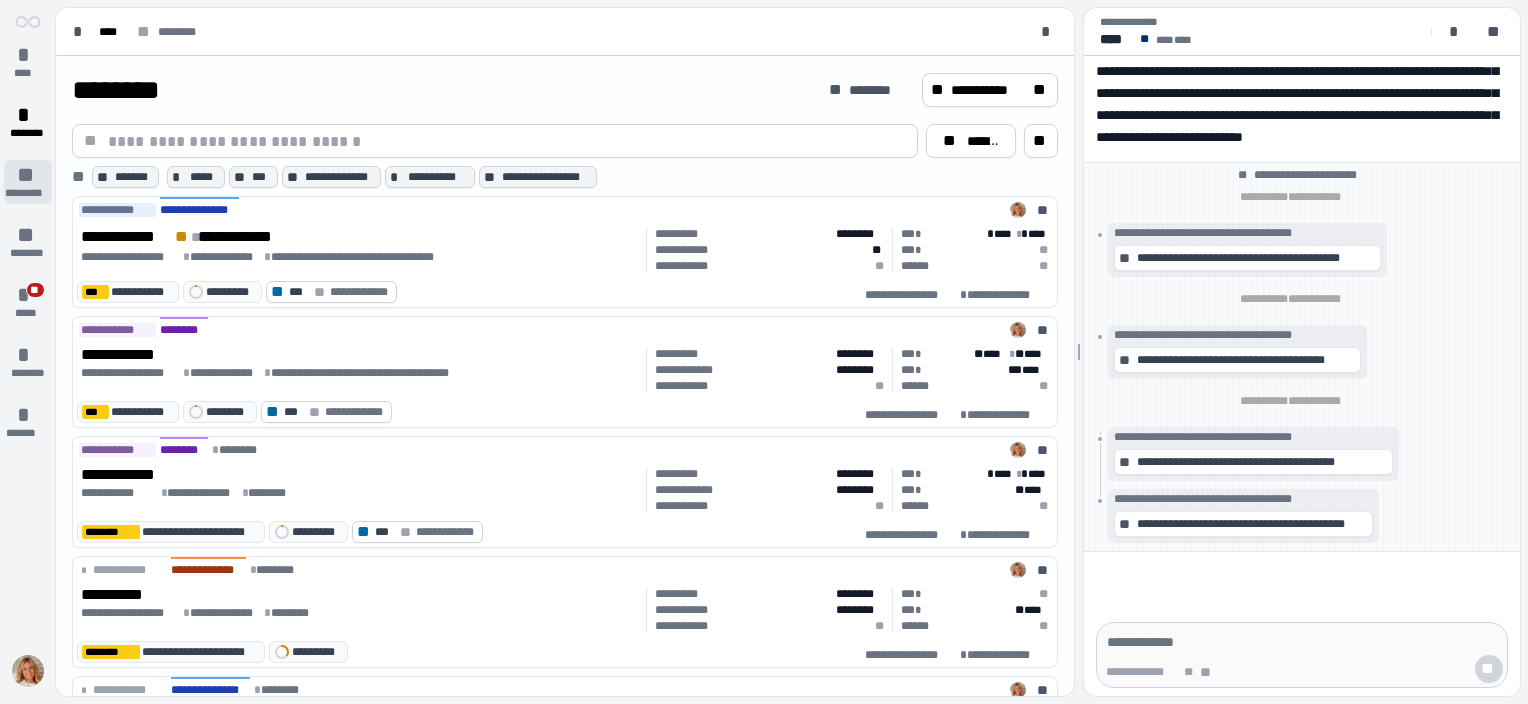 click on "**" at bounding box center (28, 175) 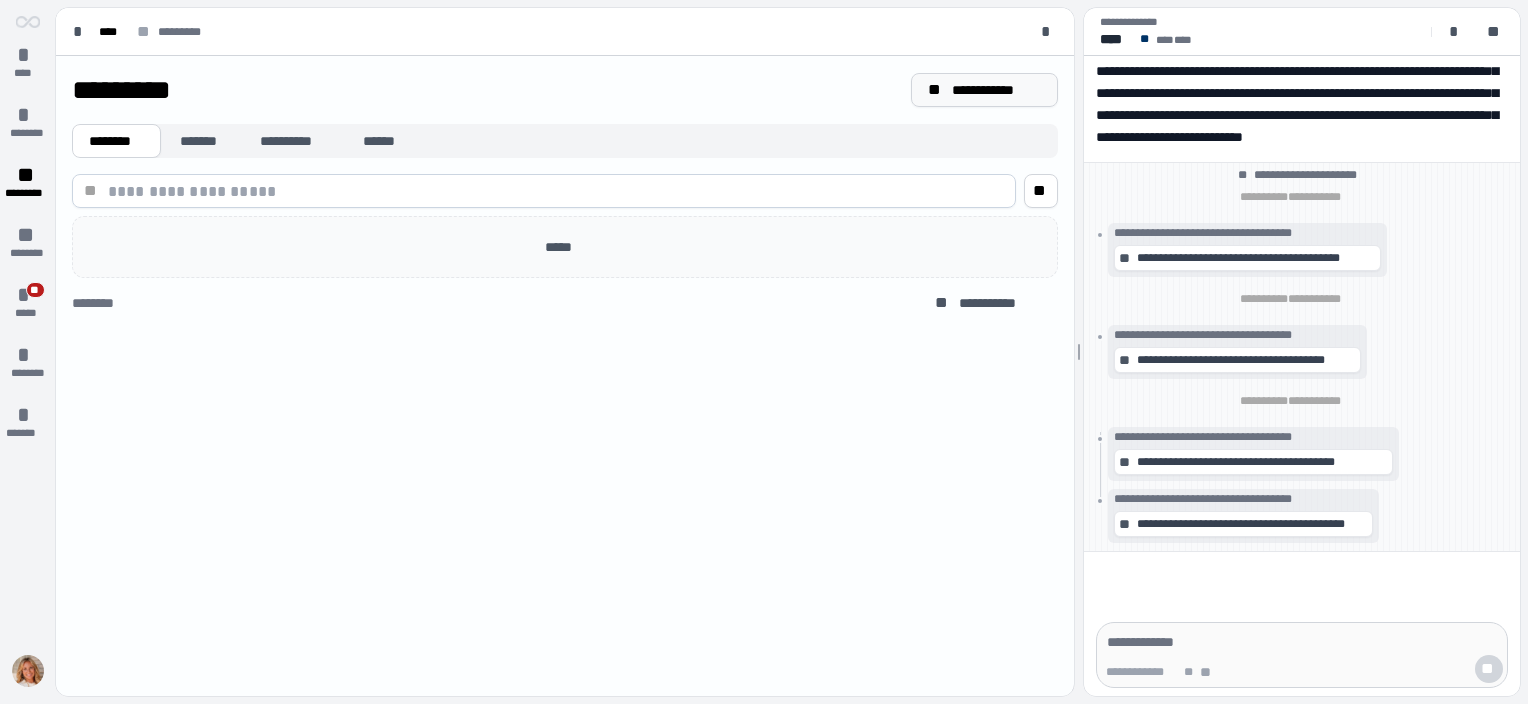 click on "**********" at bounding box center (996, 90) 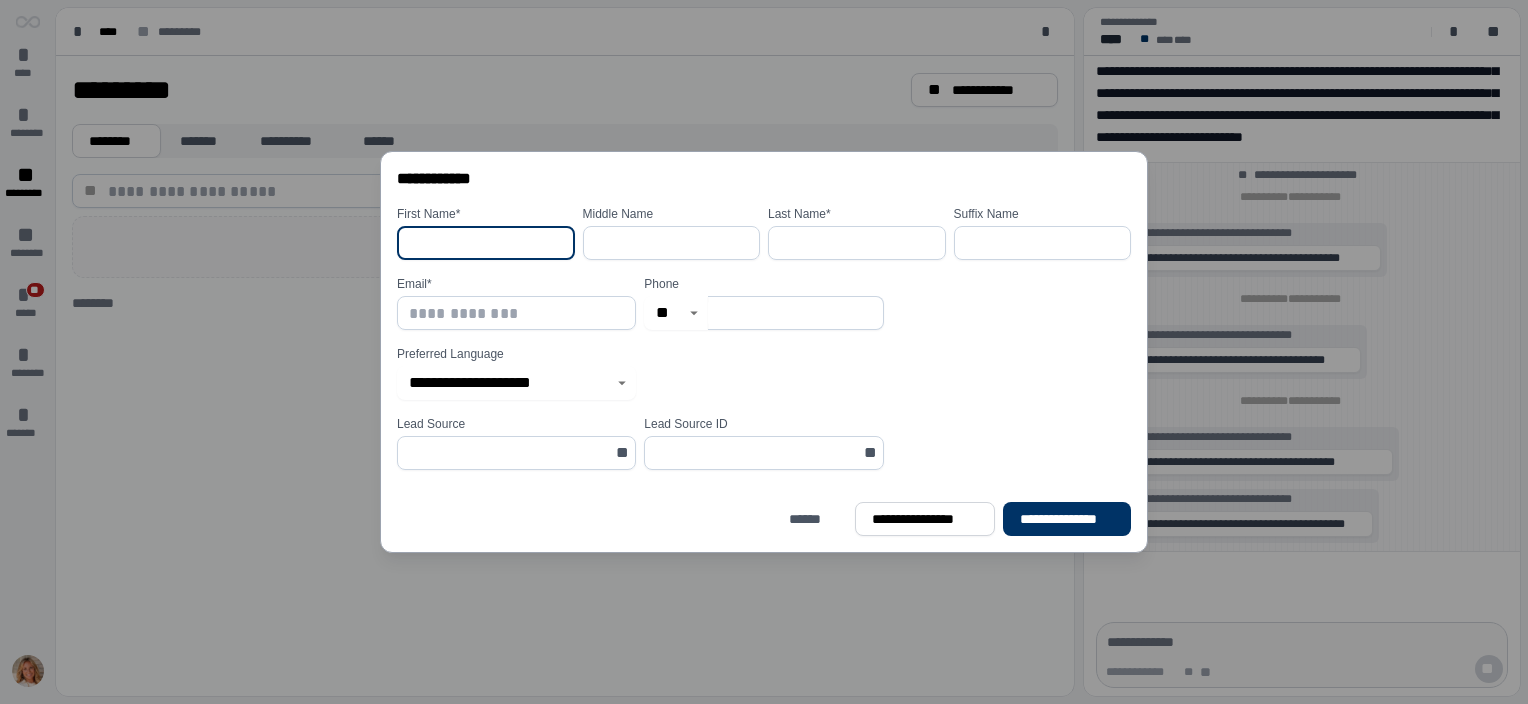 click at bounding box center (486, 243) 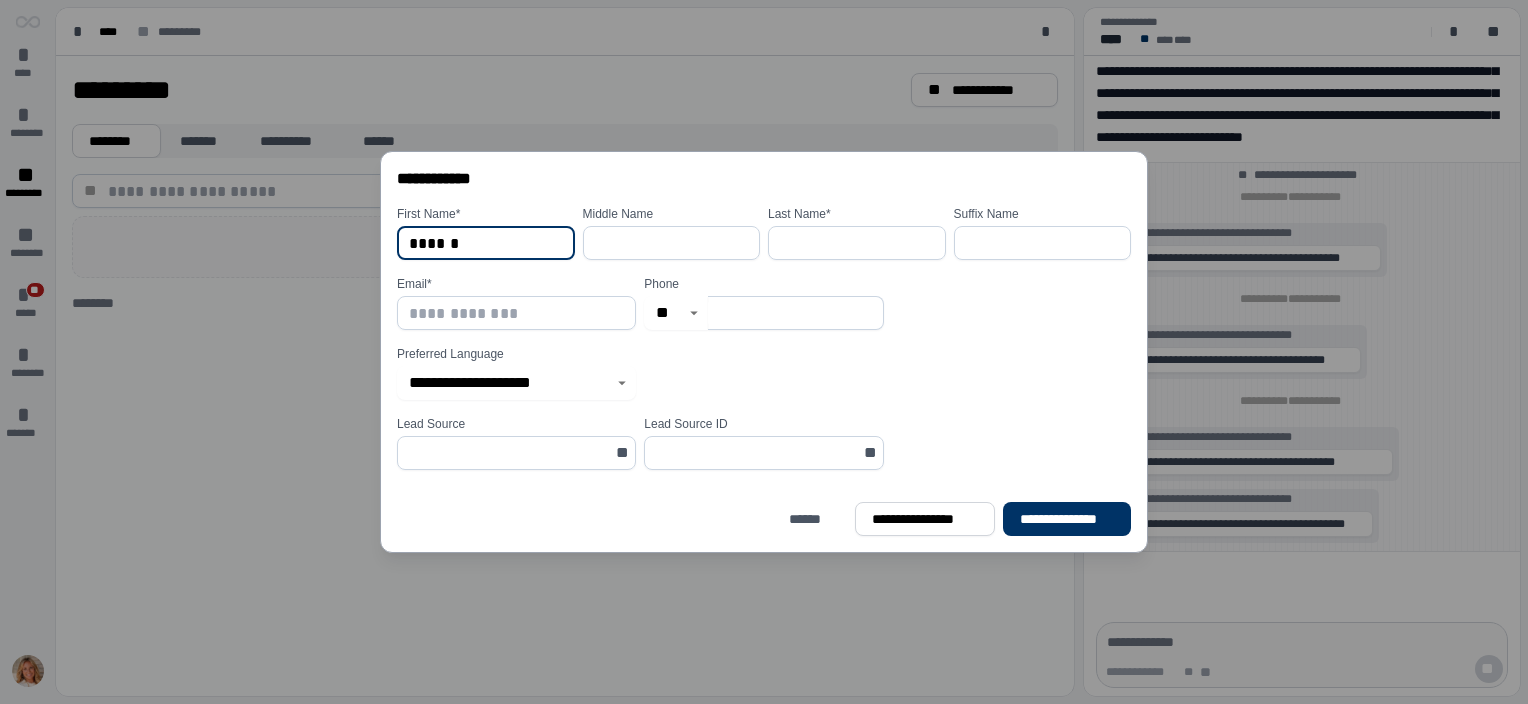 type on "******" 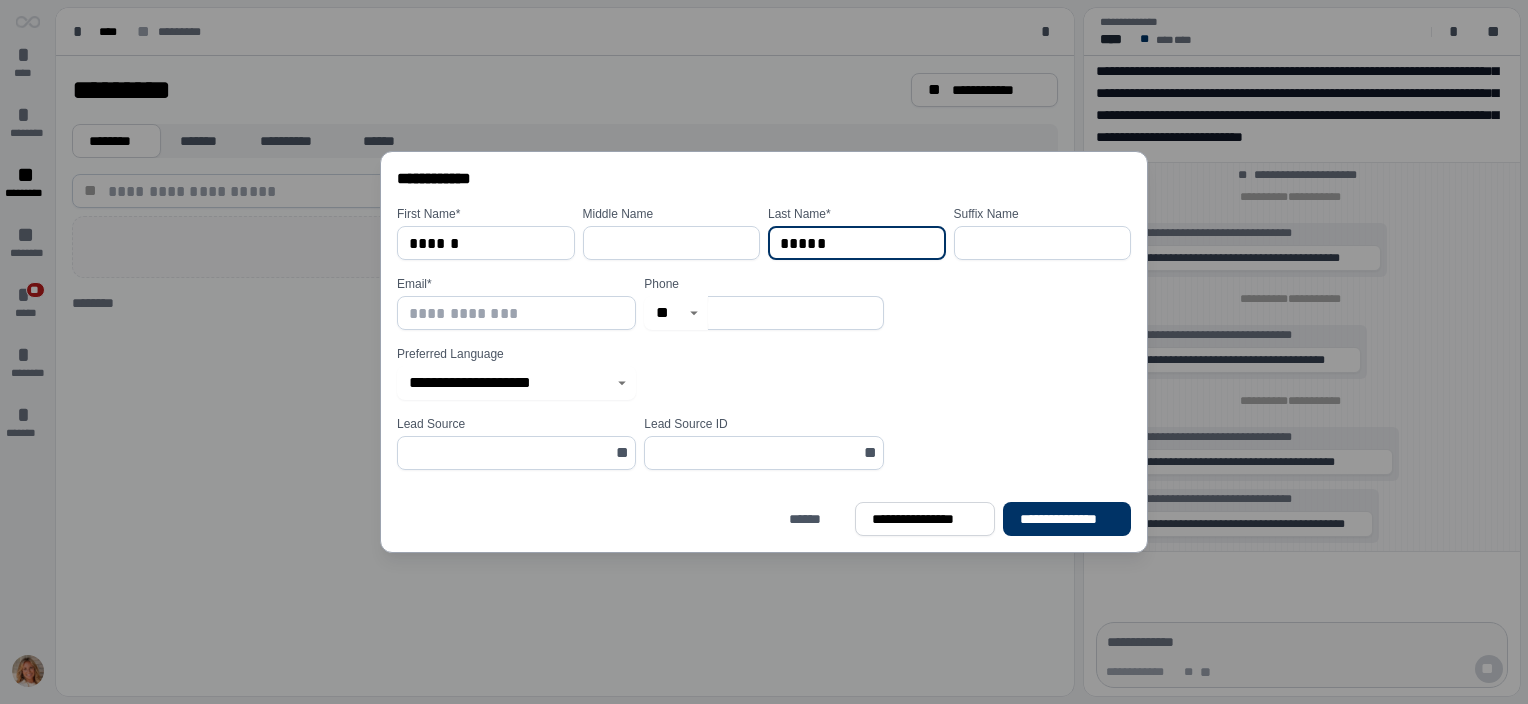 type on "*****" 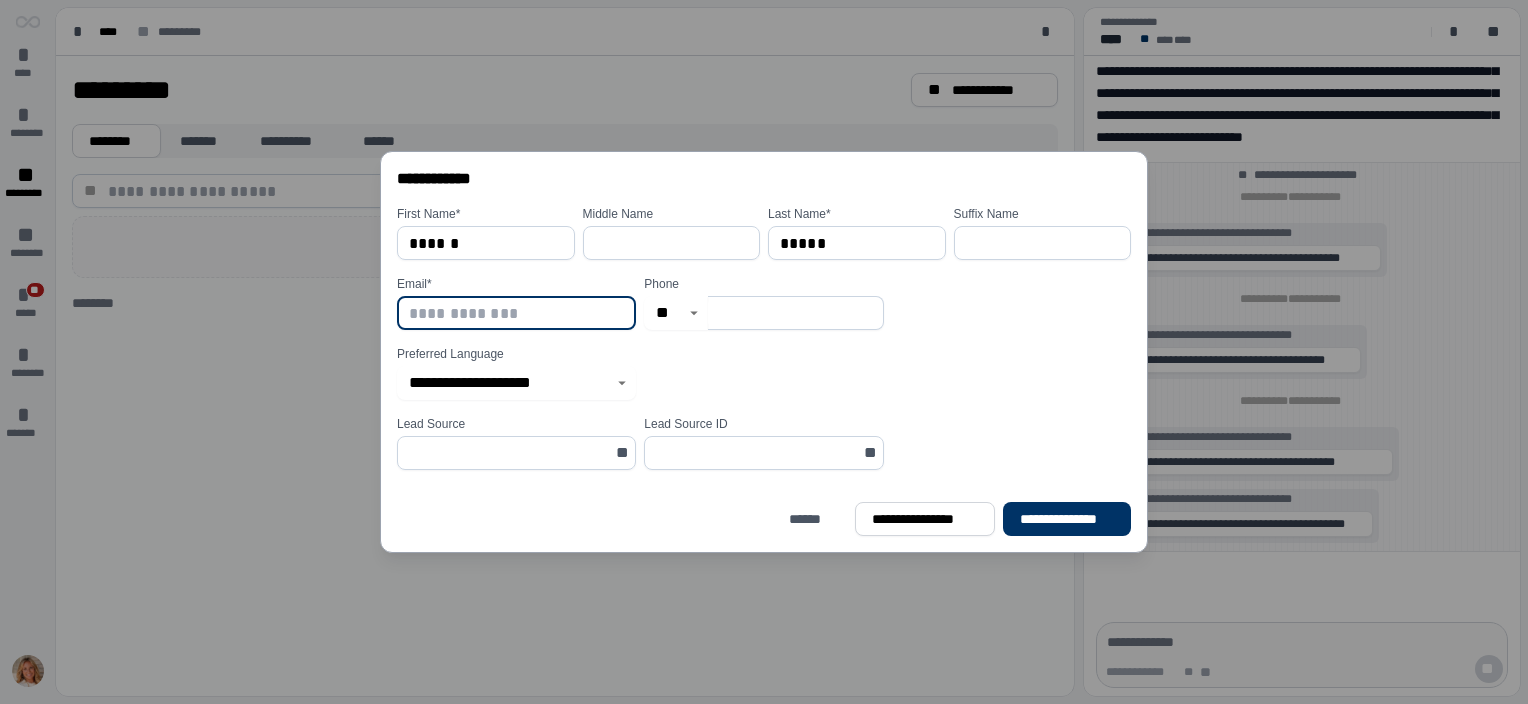 click at bounding box center [516, 313] 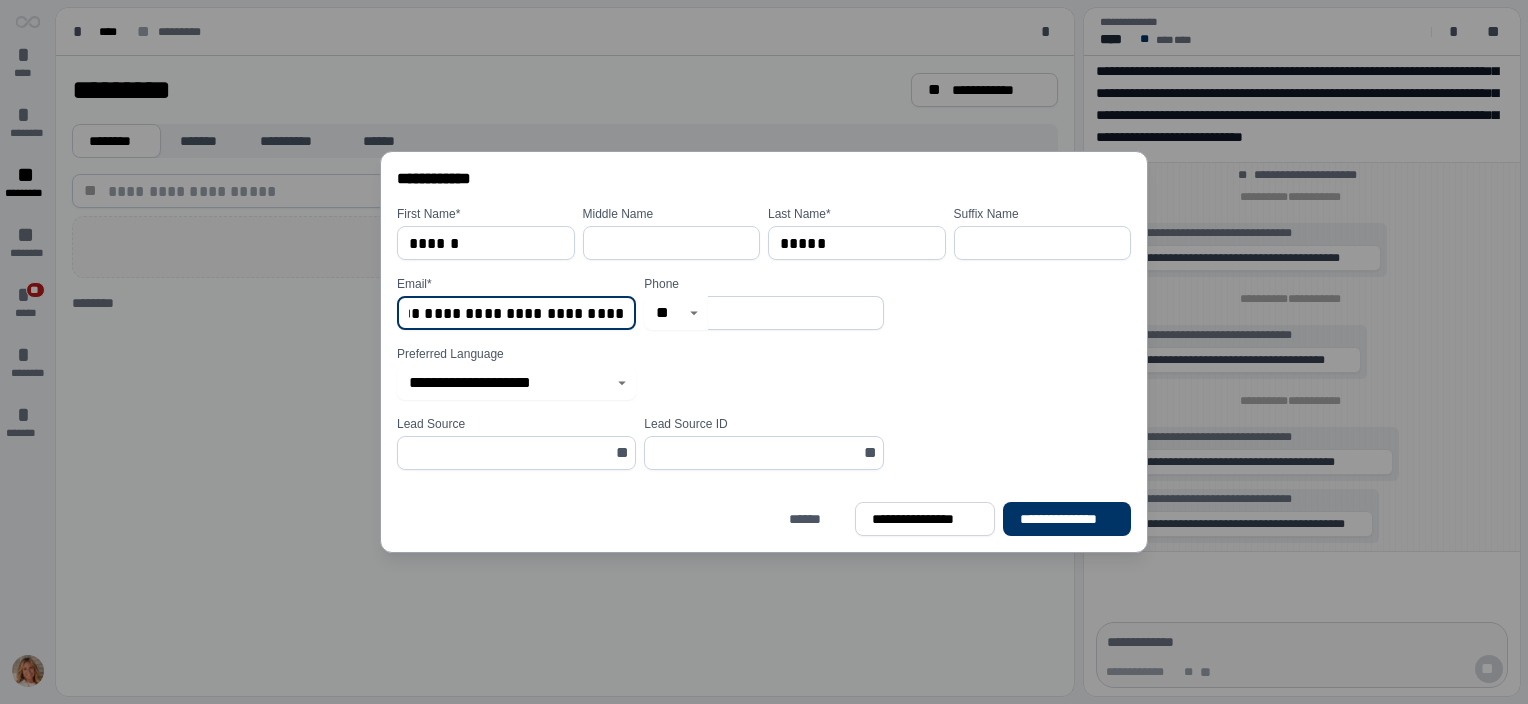 scroll, scrollTop: 0, scrollLeft: 72, axis: horizontal 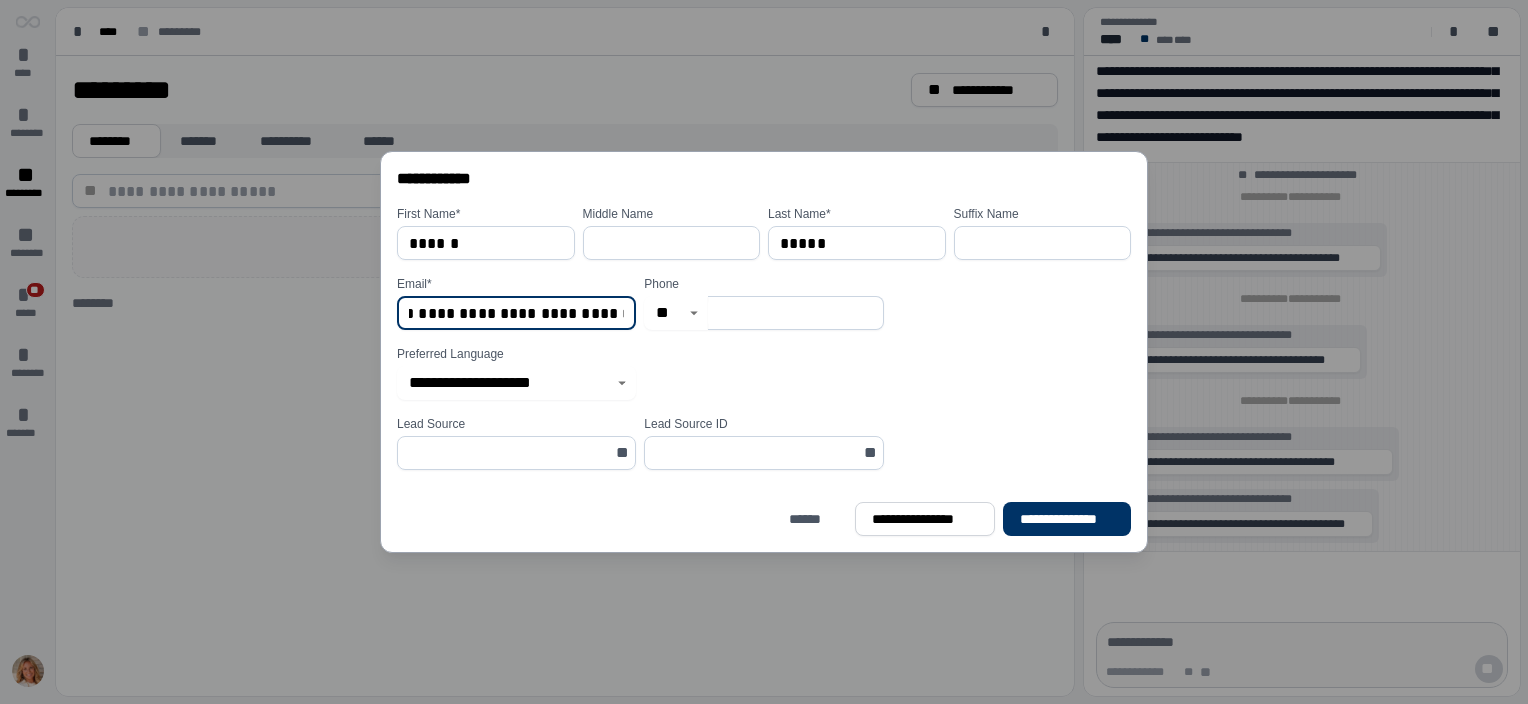 type on "**********" 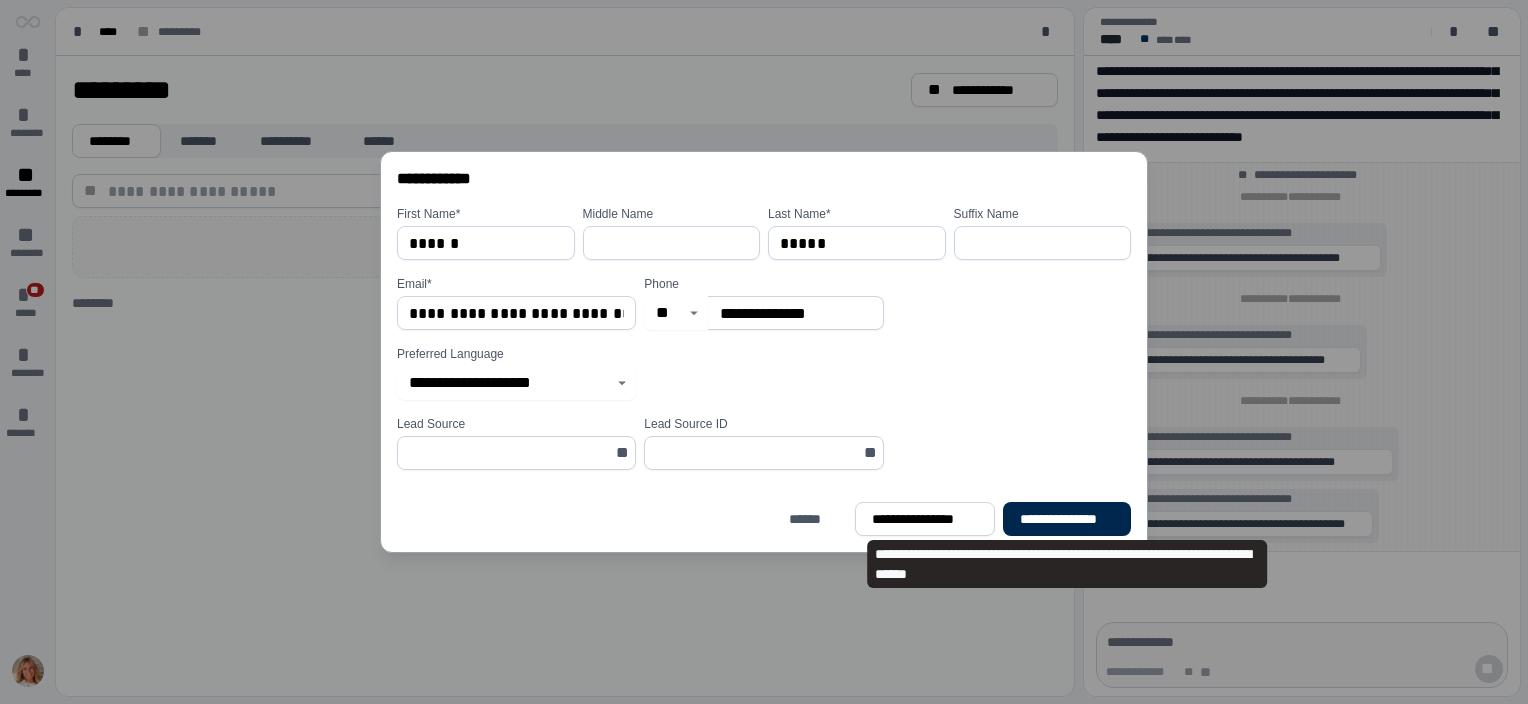 type on "**********" 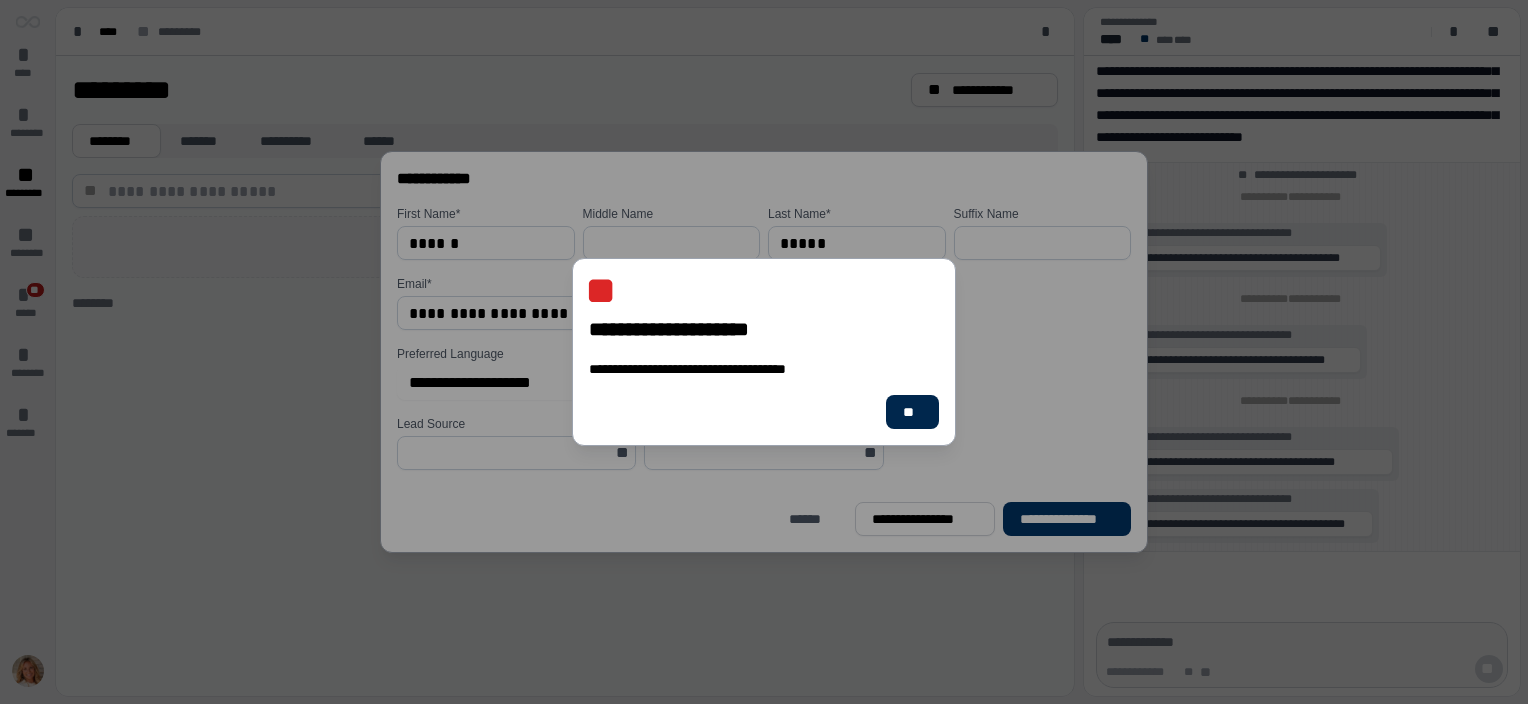 click on "**" at bounding box center (912, 412) 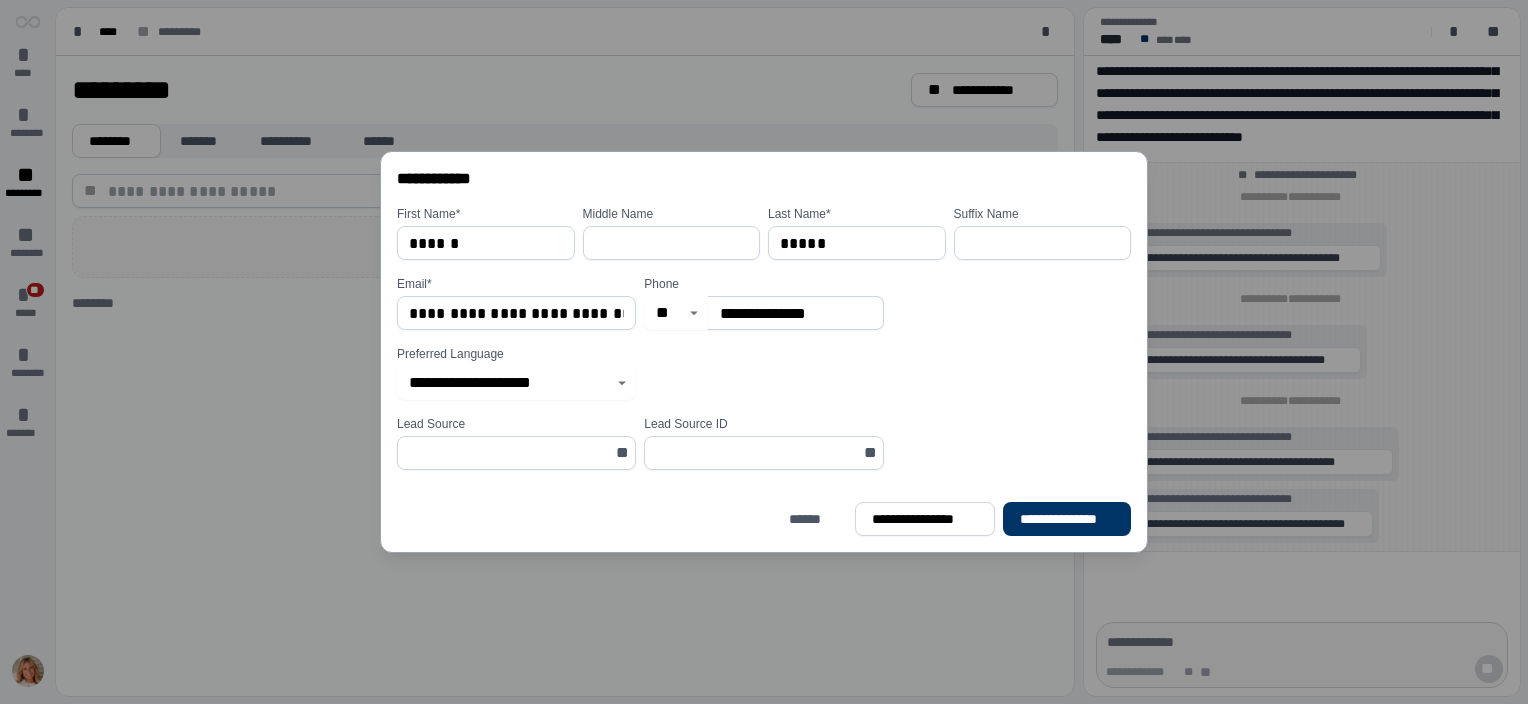 click on "**********" at bounding box center [516, 313] 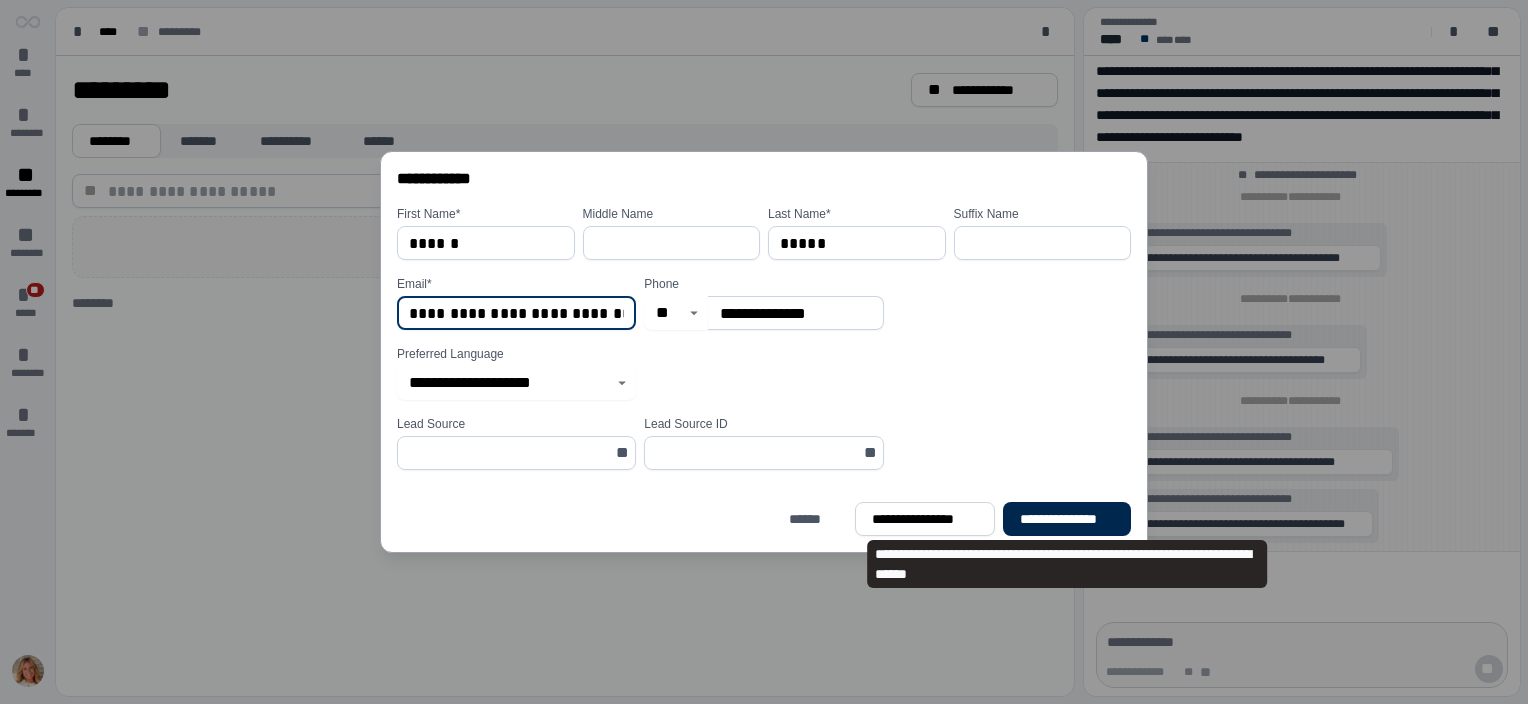 type on "**********" 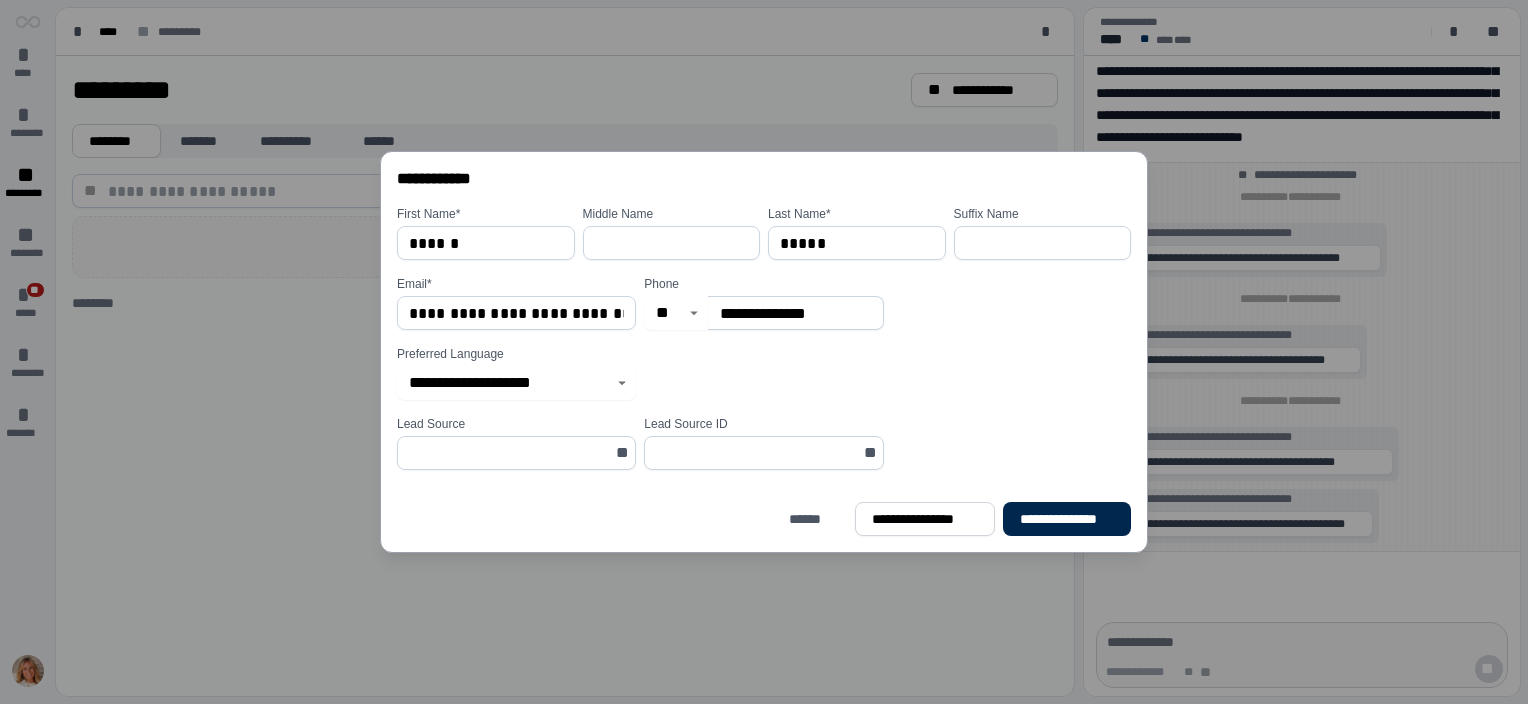 click on "**********" at bounding box center [1067, 519] 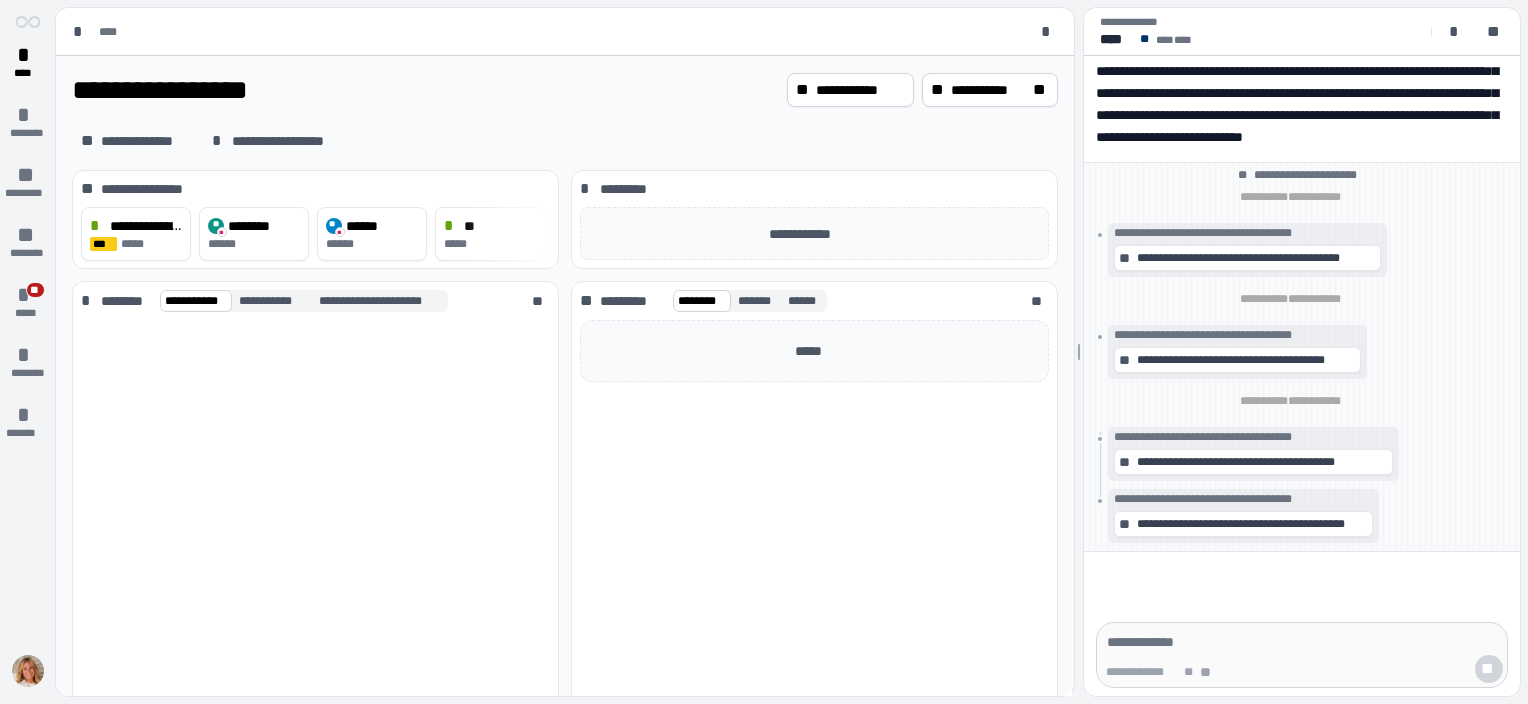 scroll, scrollTop: 0, scrollLeft: 0, axis: both 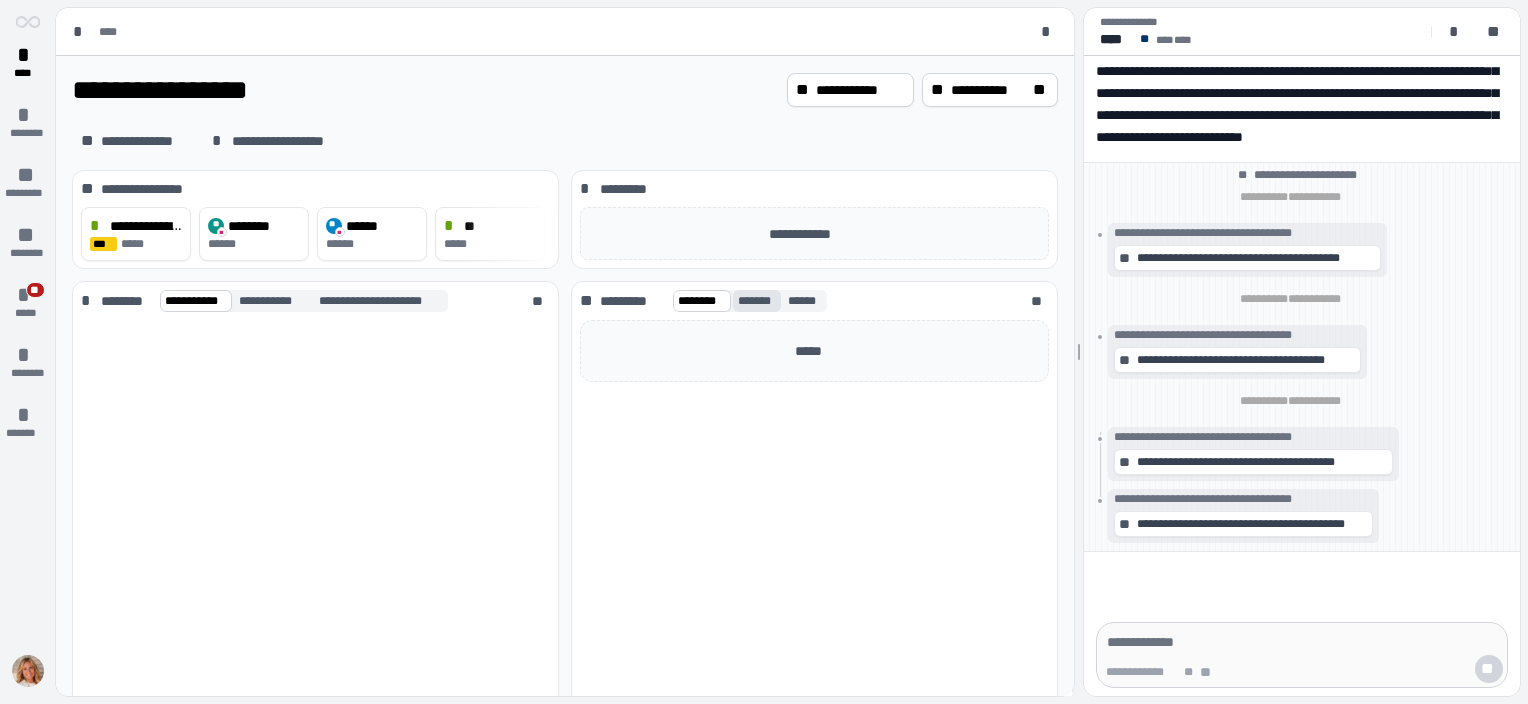 click on "*******" at bounding box center (757, 301) 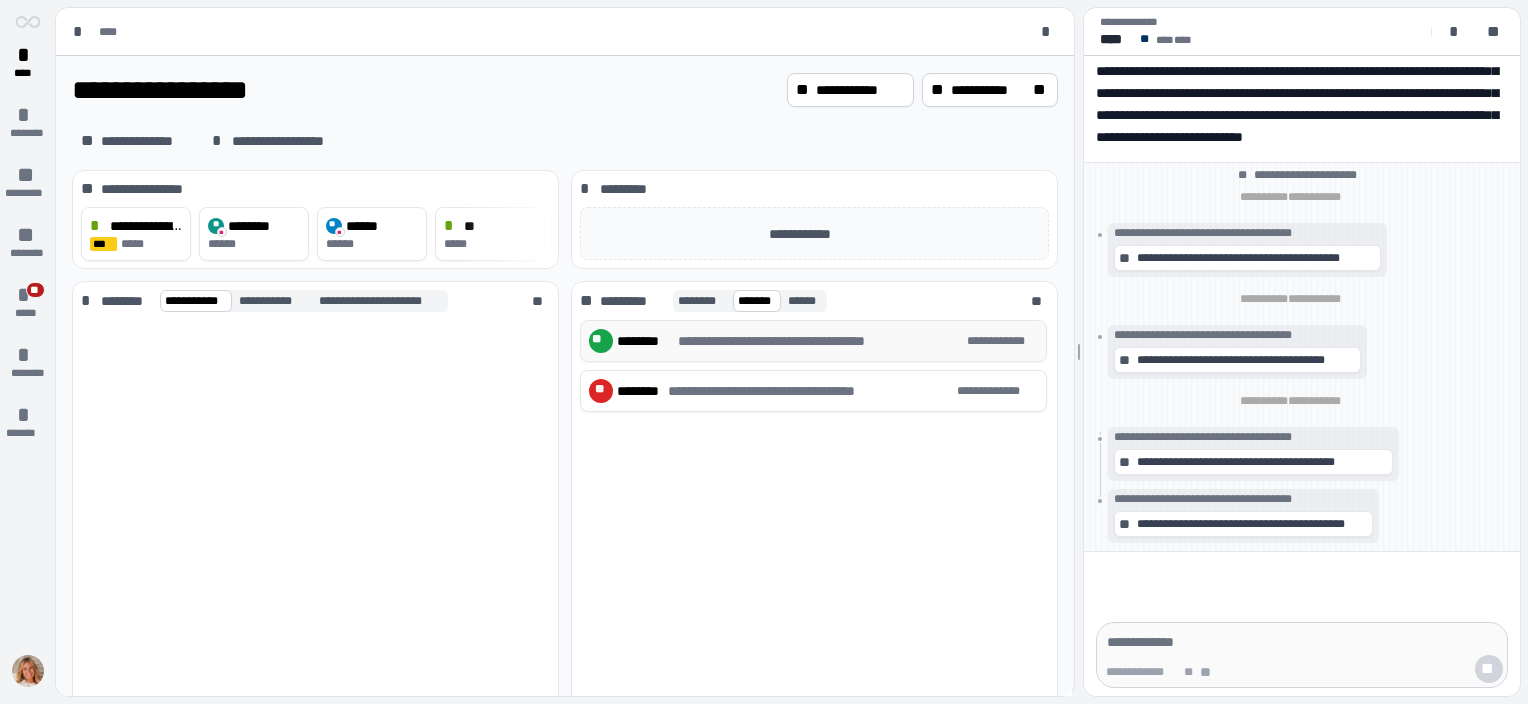 click on "********" at bounding box center (645, 341) 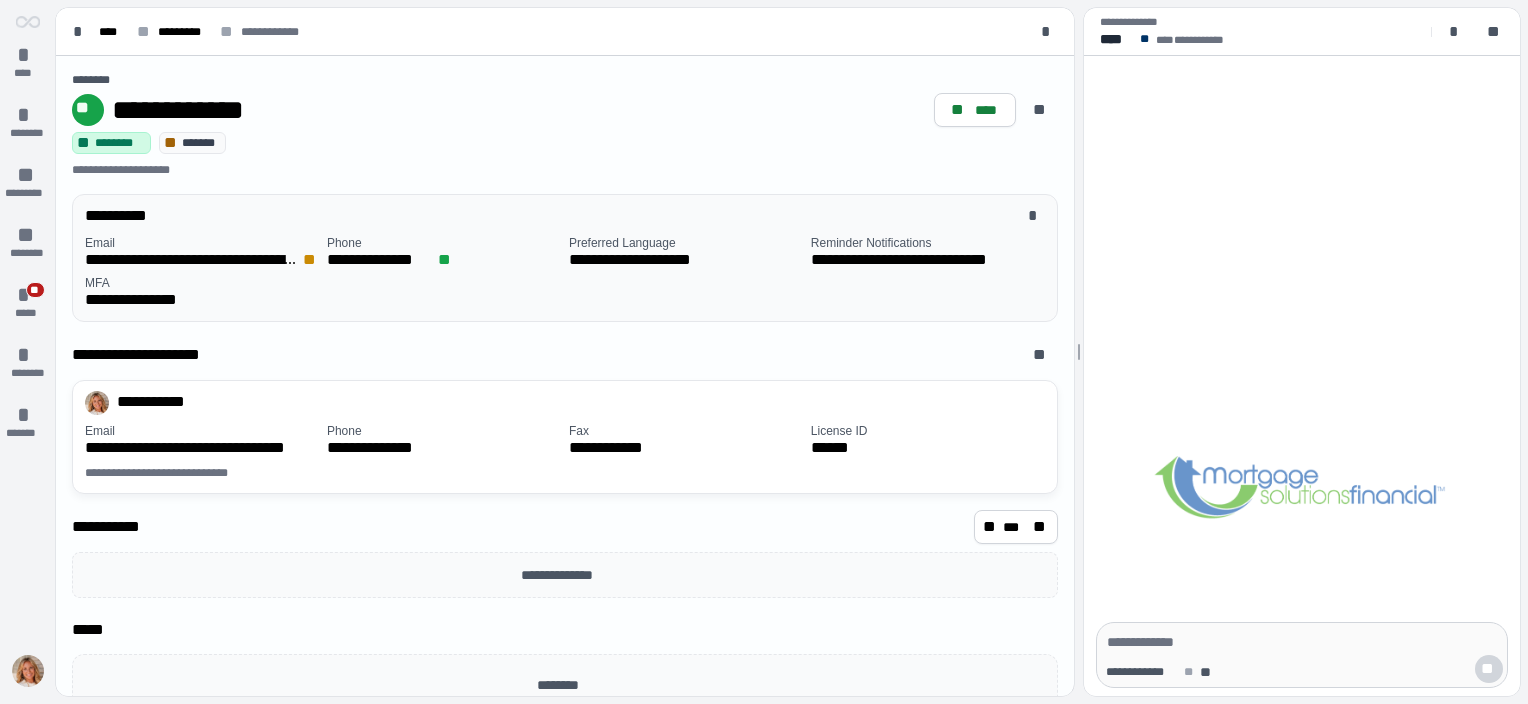 scroll, scrollTop: 33, scrollLeft: 0, axis: vertical 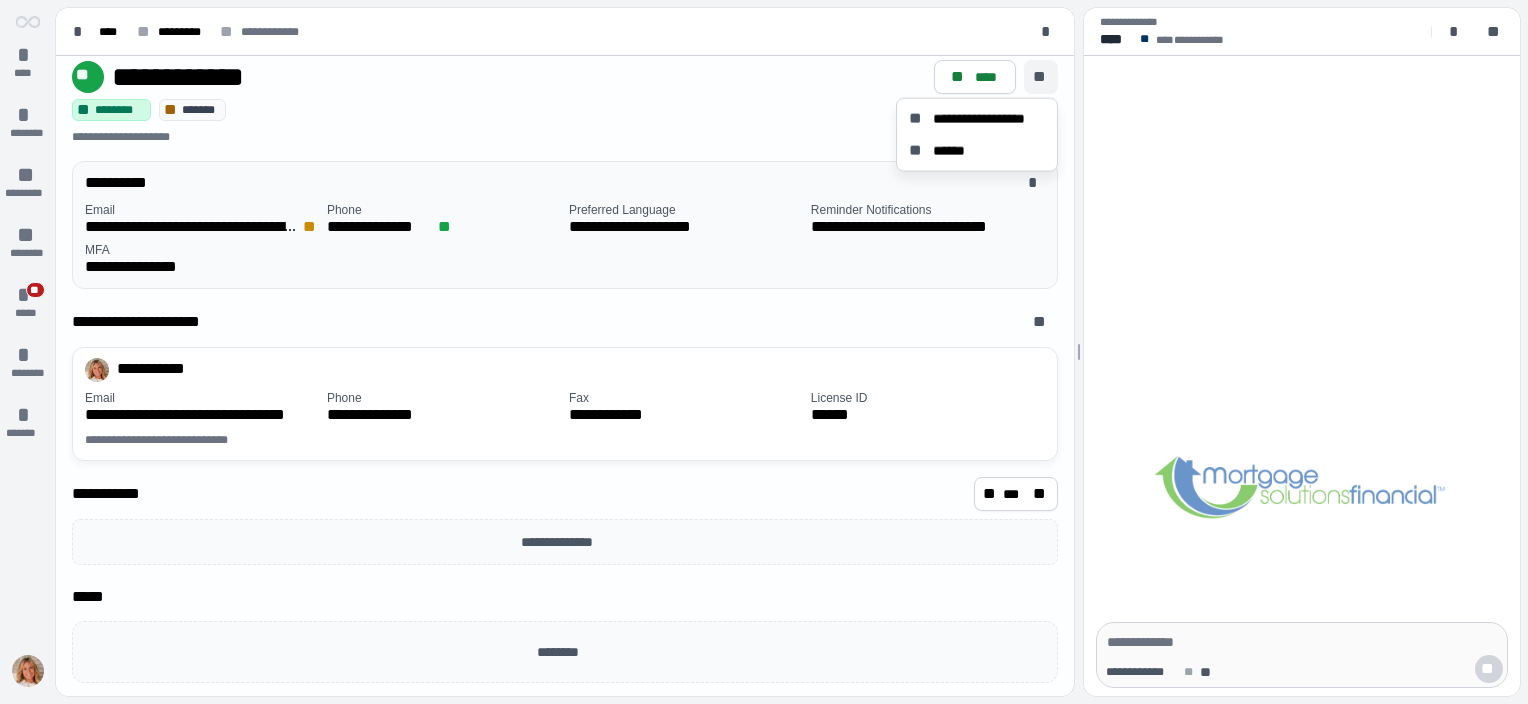 click on "**" at bounding box center (1041, 77) 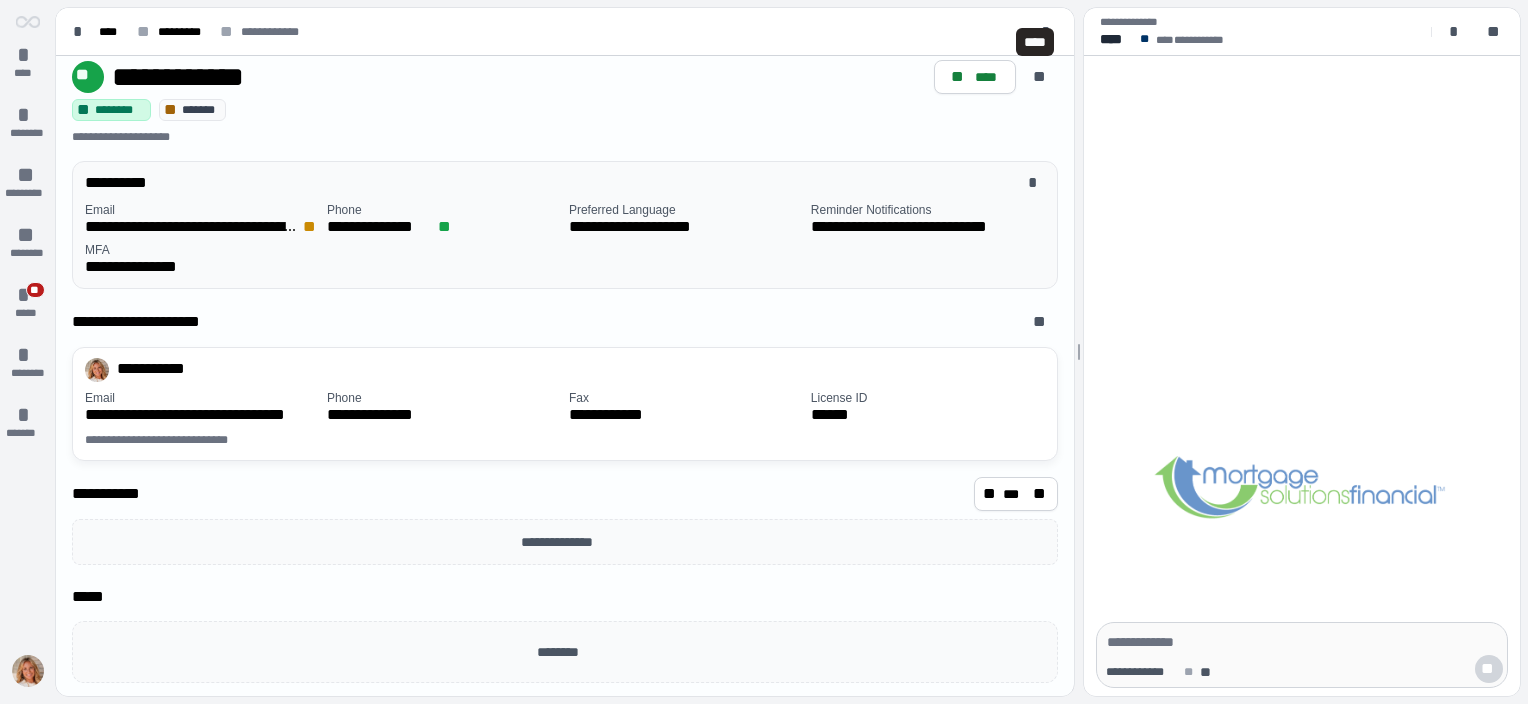 click on "**********" at bounding box center (565, 122) 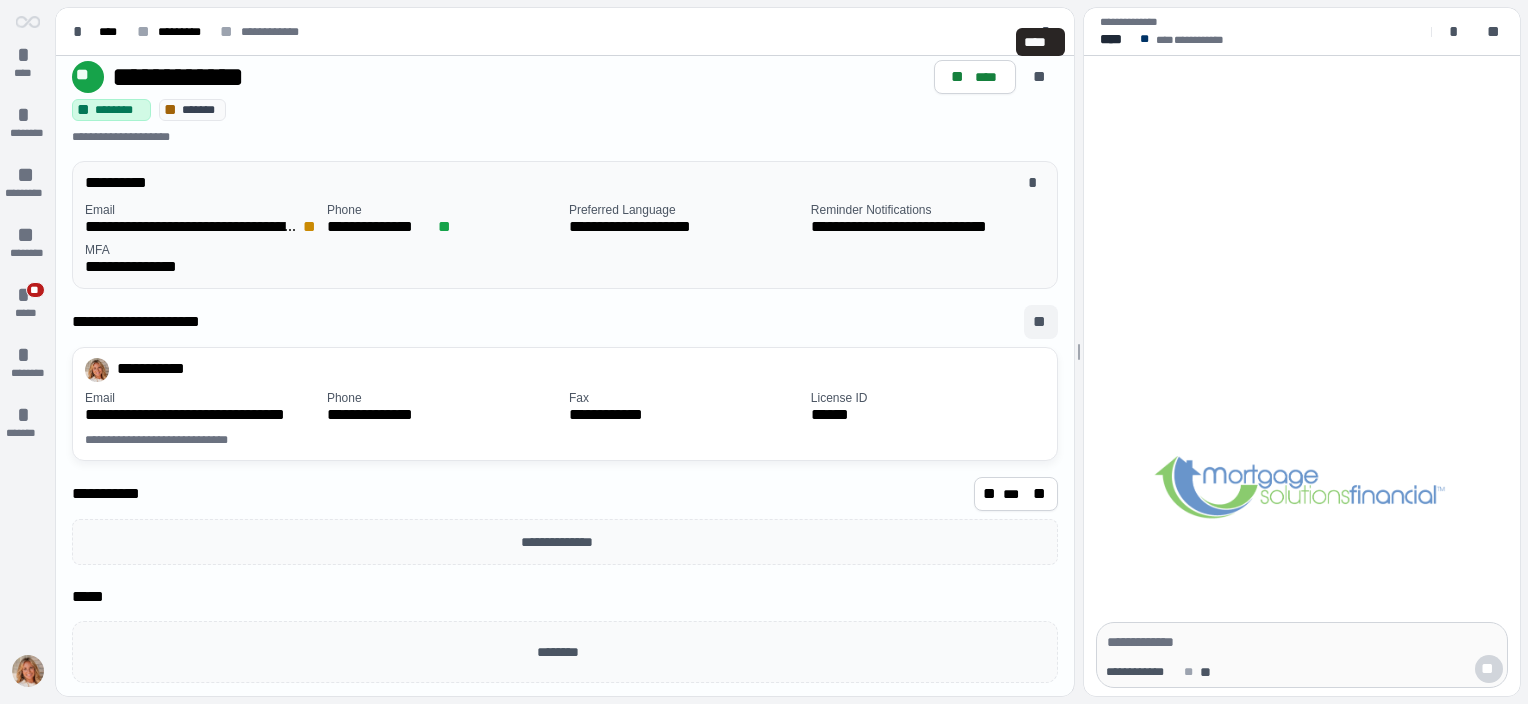 click on "**" at bounding box center [1041, 322] 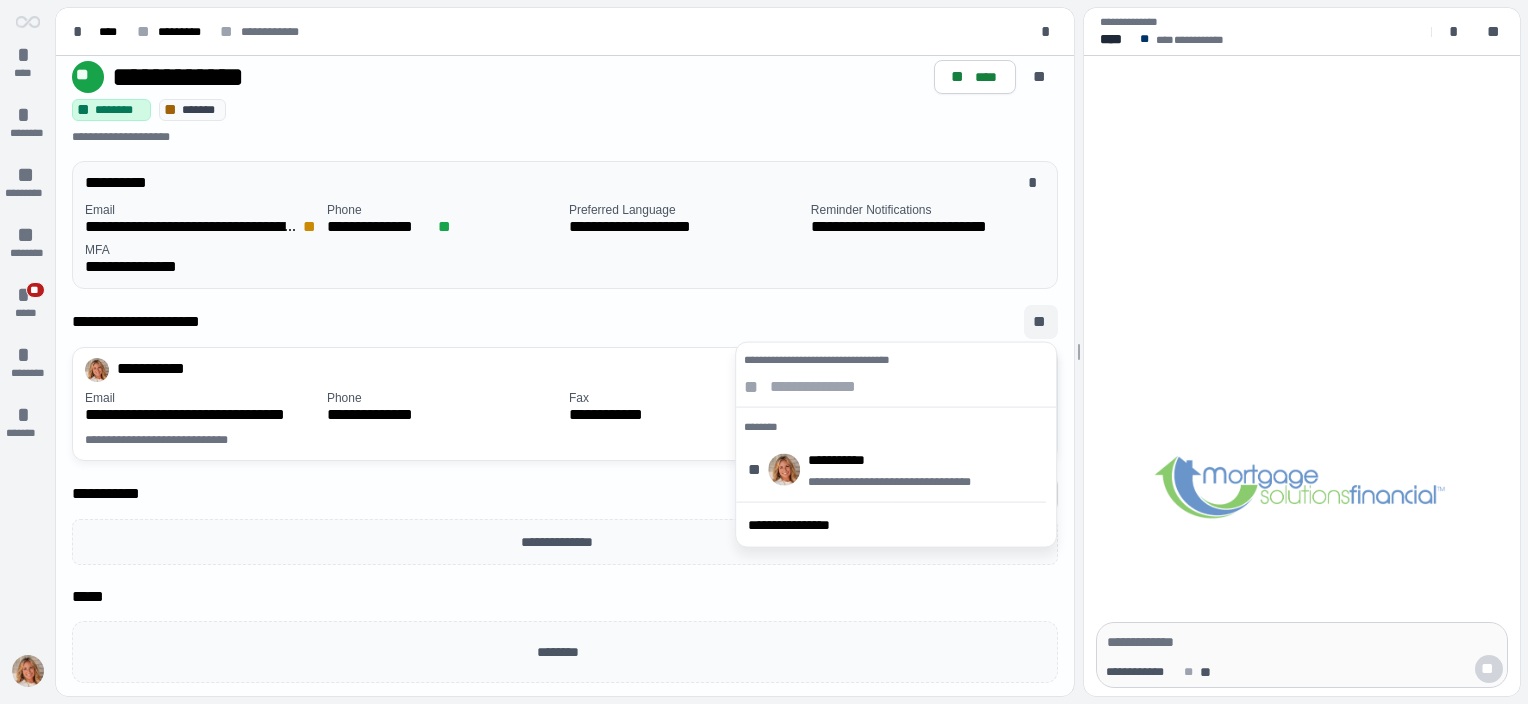 click on "[FIRST] [LAST] [INITIAL]" at bounding box center [565, 326] 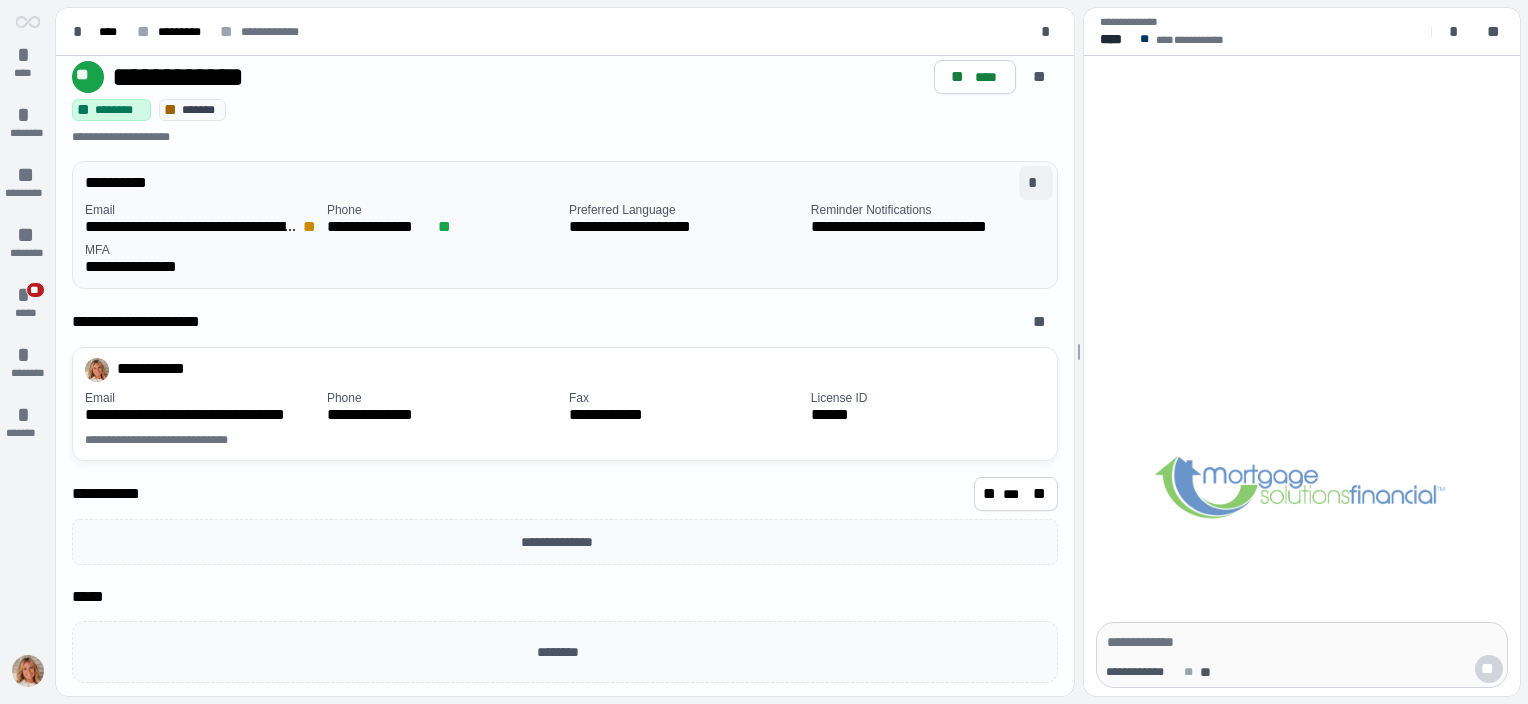 click on "*" at bounding box center [1036, 183] 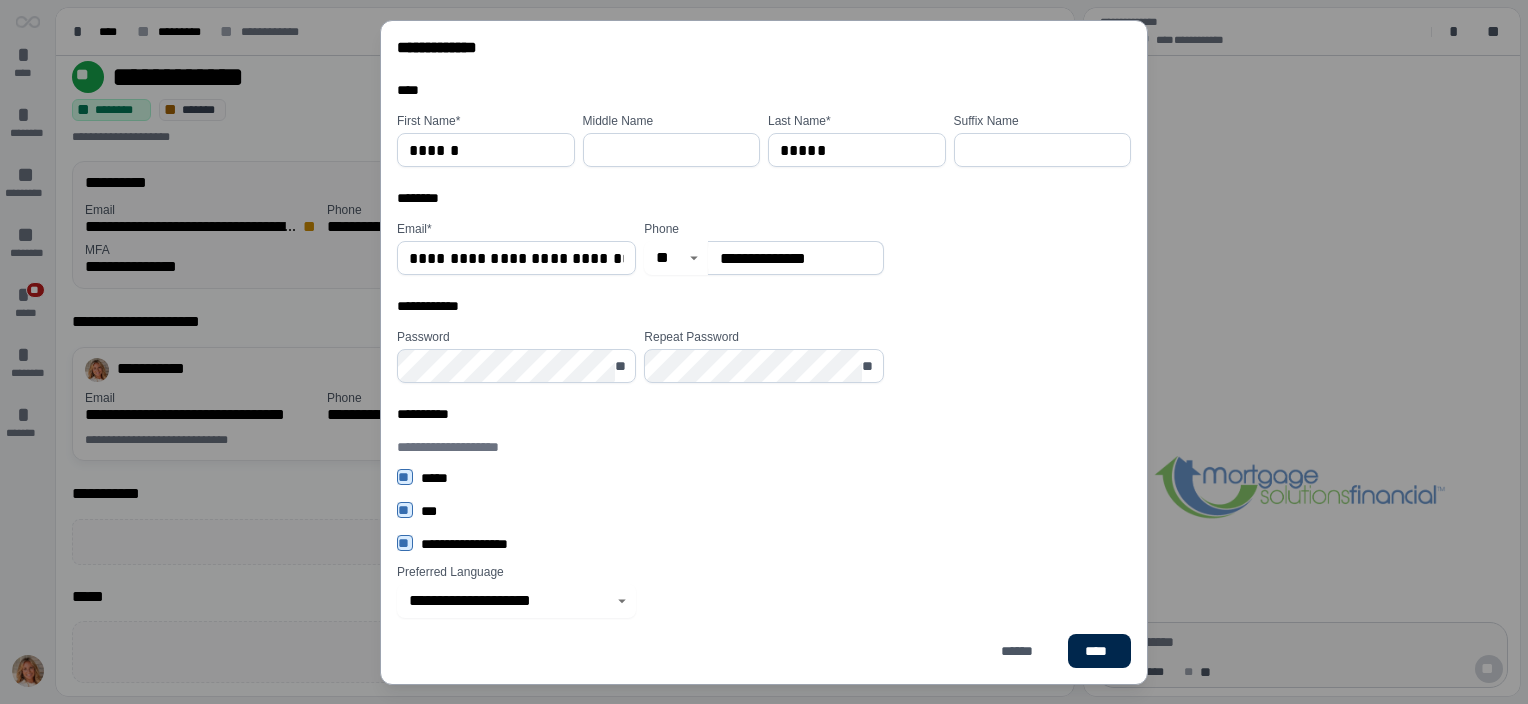 click on "****" at bounding box center [1099, 651] 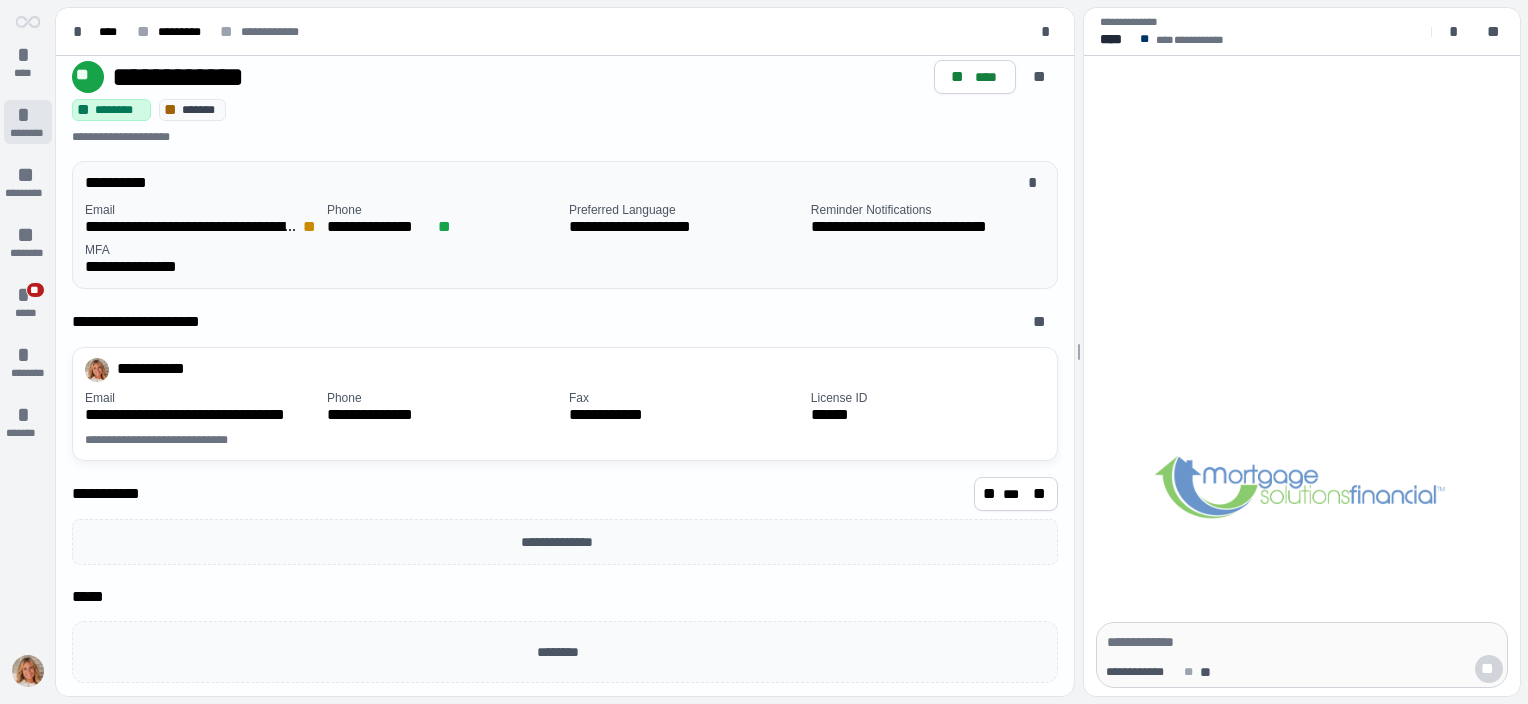 click on "********" at bounding box center [27, 133] 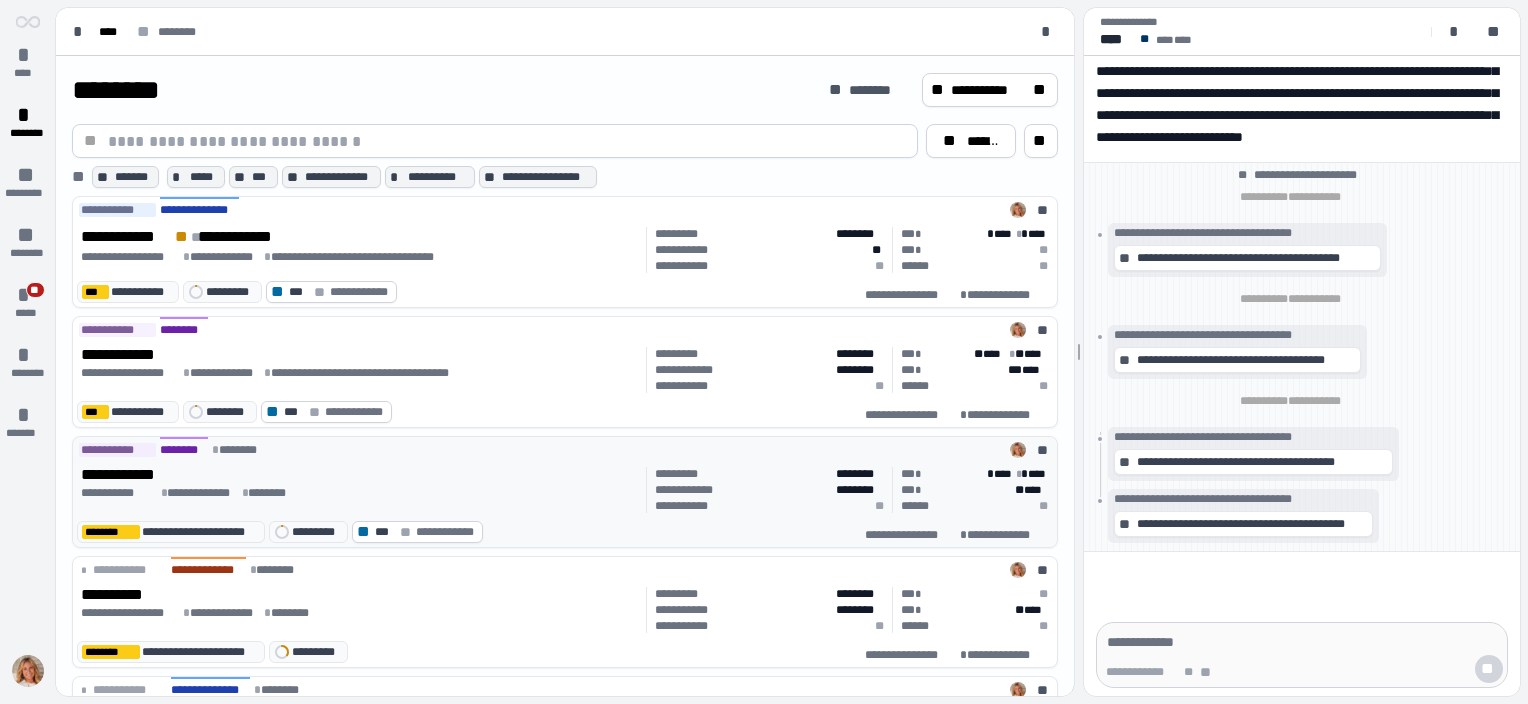 click on "**********" at bounding box center (141, 475) 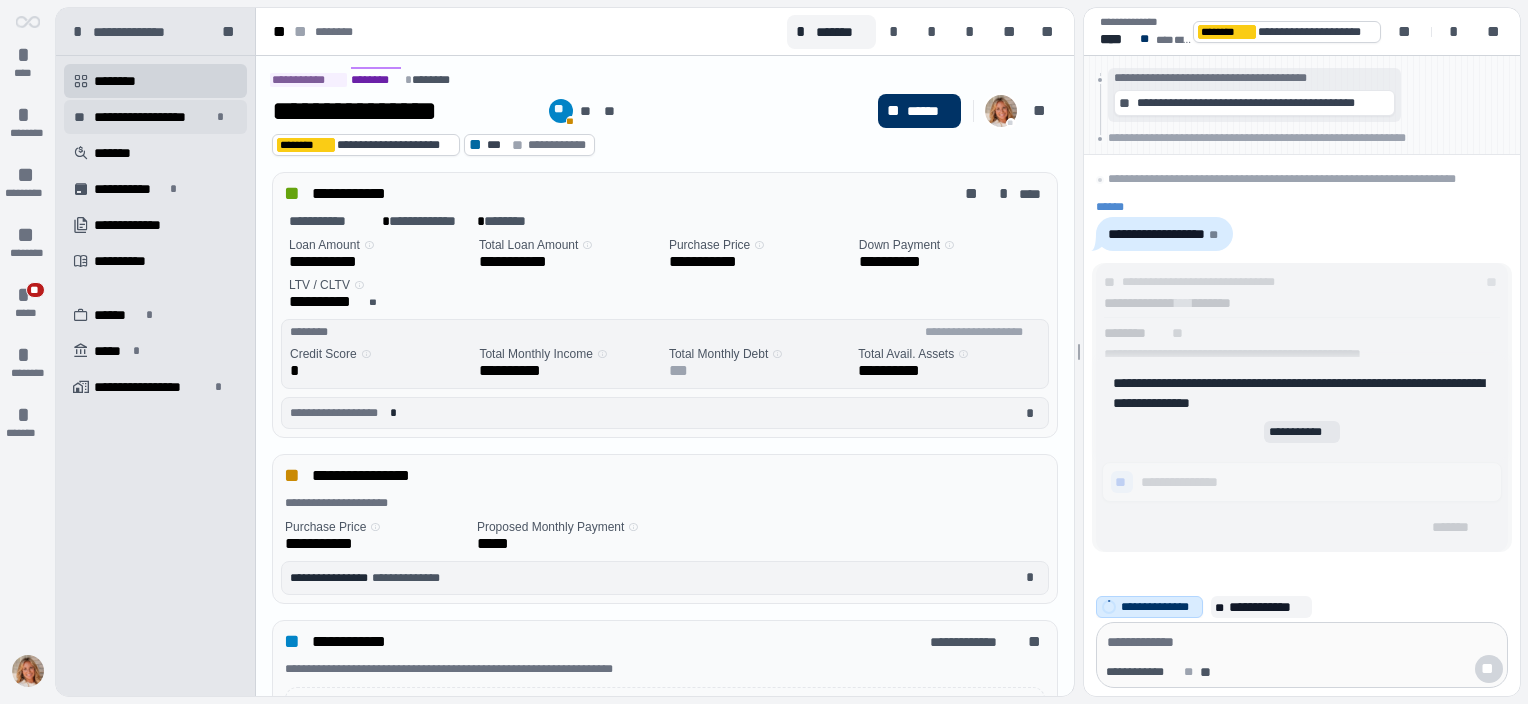 click on "**********" at bounding box center [152, 117] 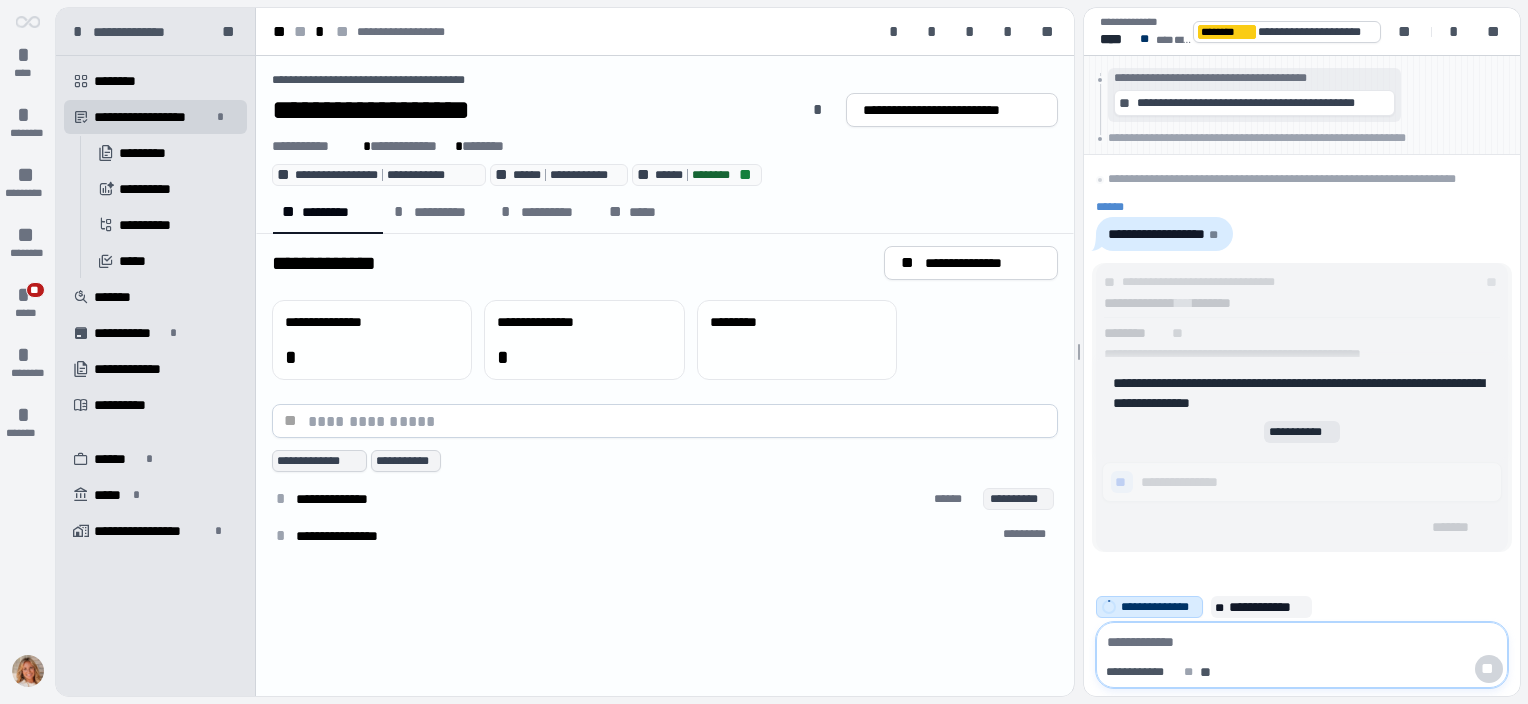 click at bounding box center (1302, 642) 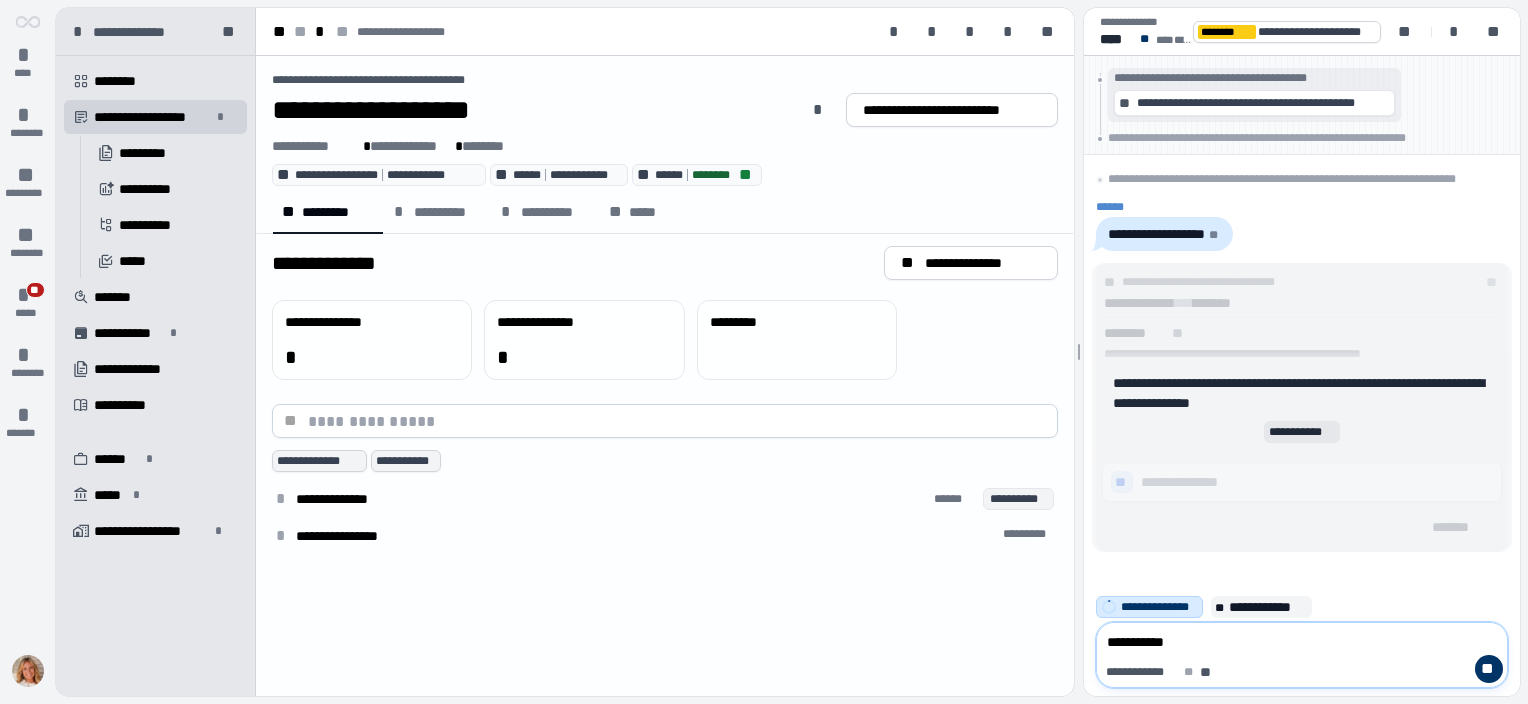 type on "**********" 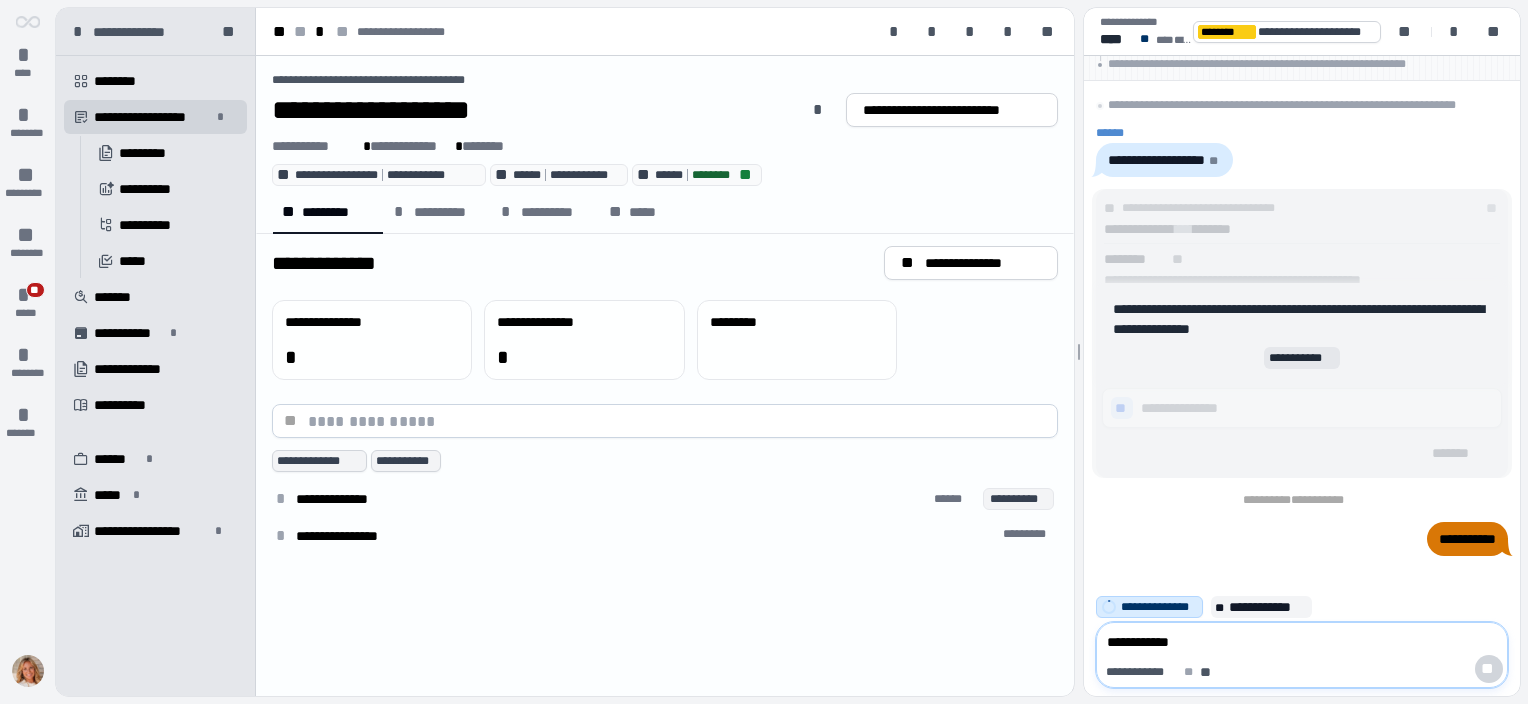type 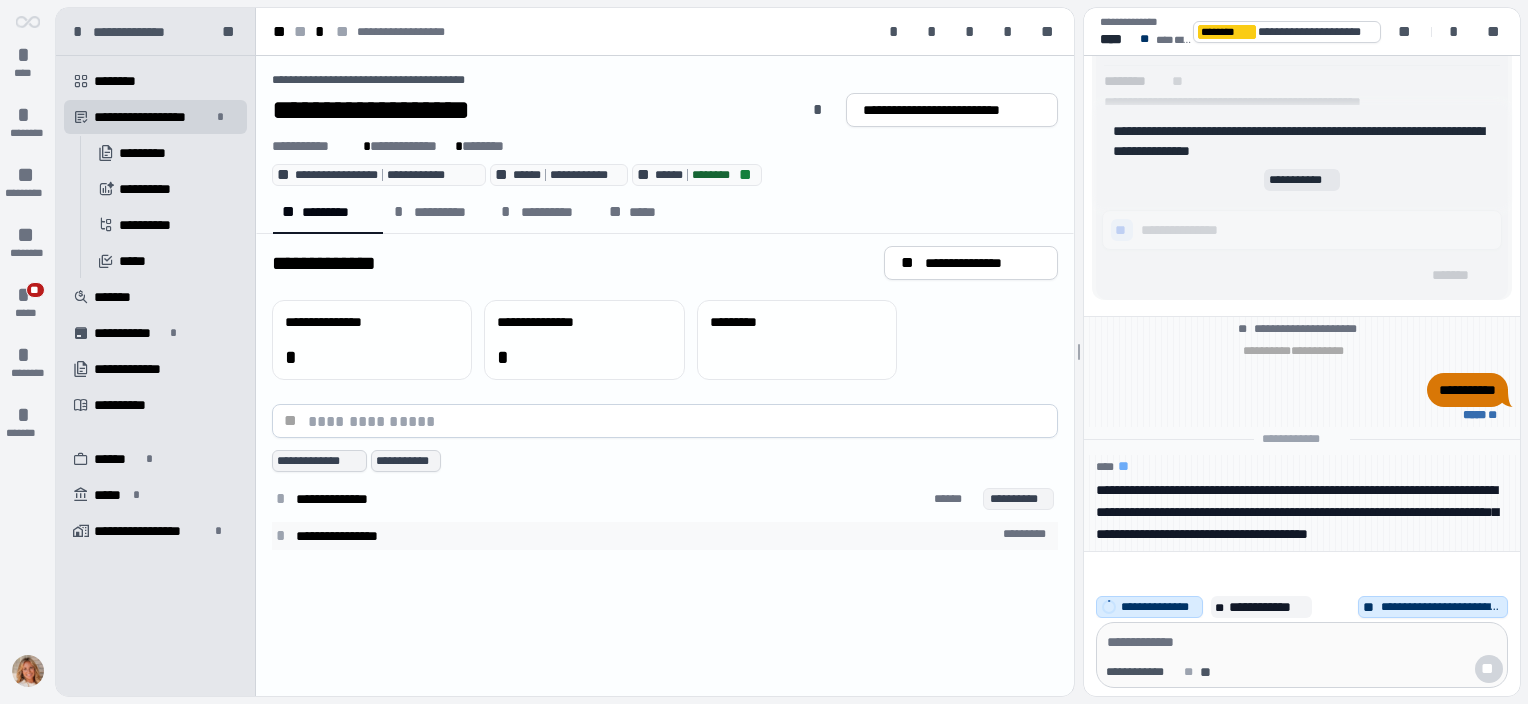 click on "*" at bounding box center [284, 536] 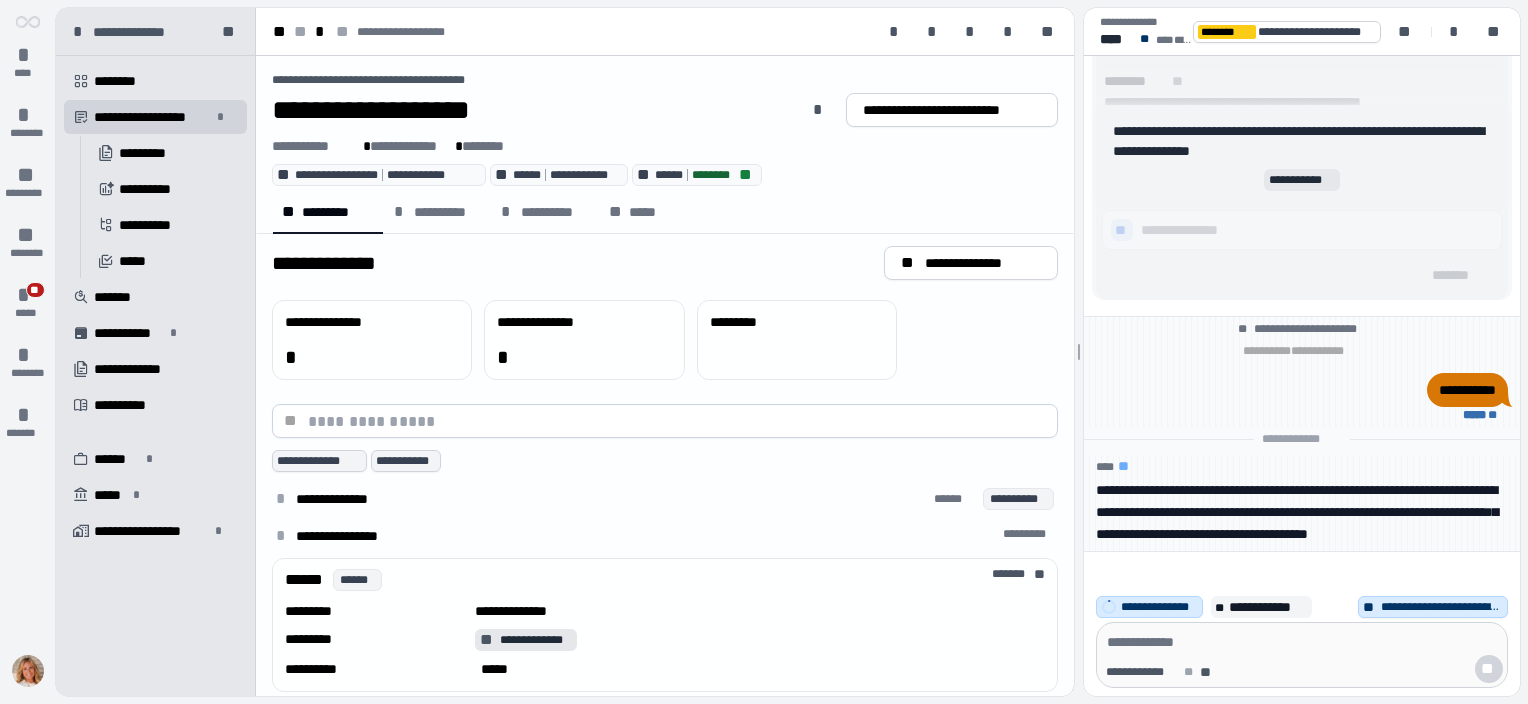 scroll, scrollTop: 17, scrollLeft: 0, axis: vertical 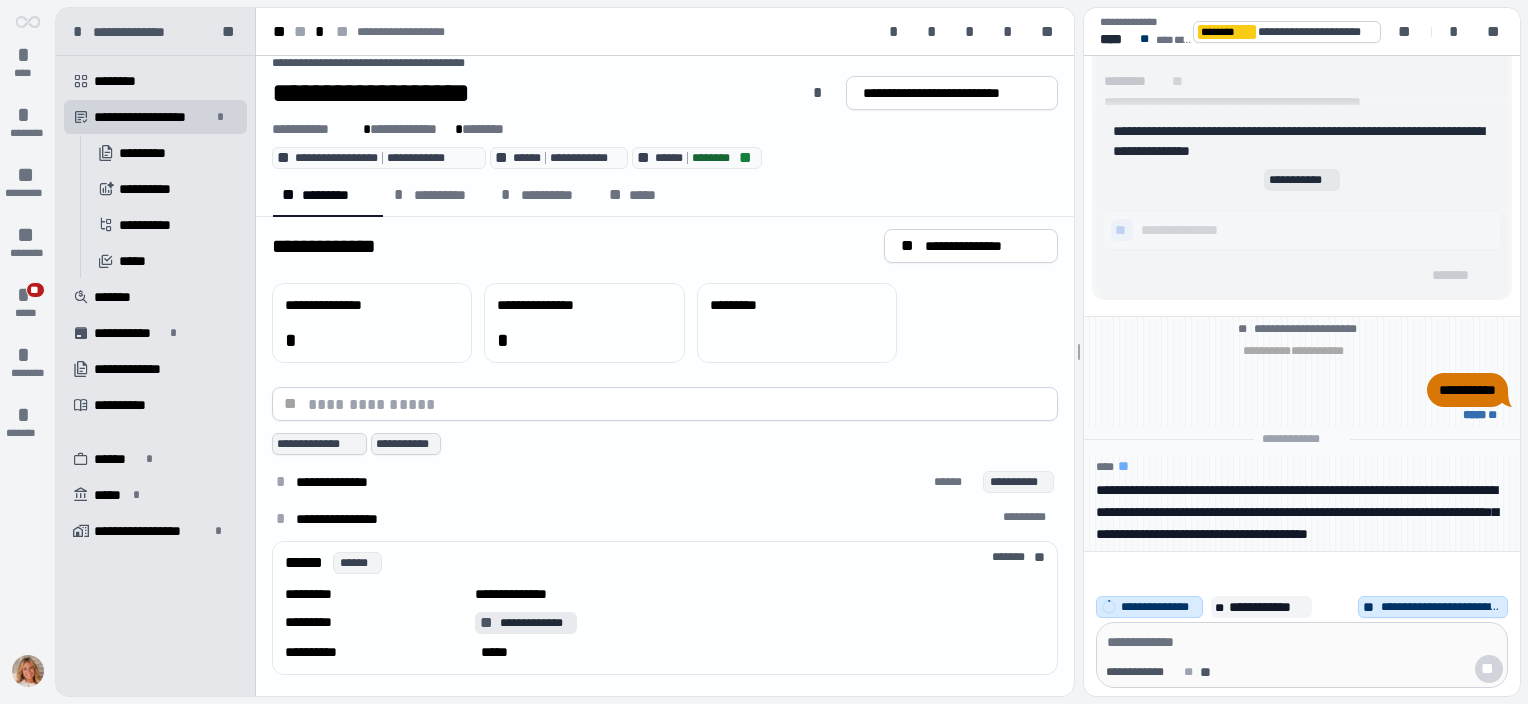 click on "**********" at bounding box center [536, 623] 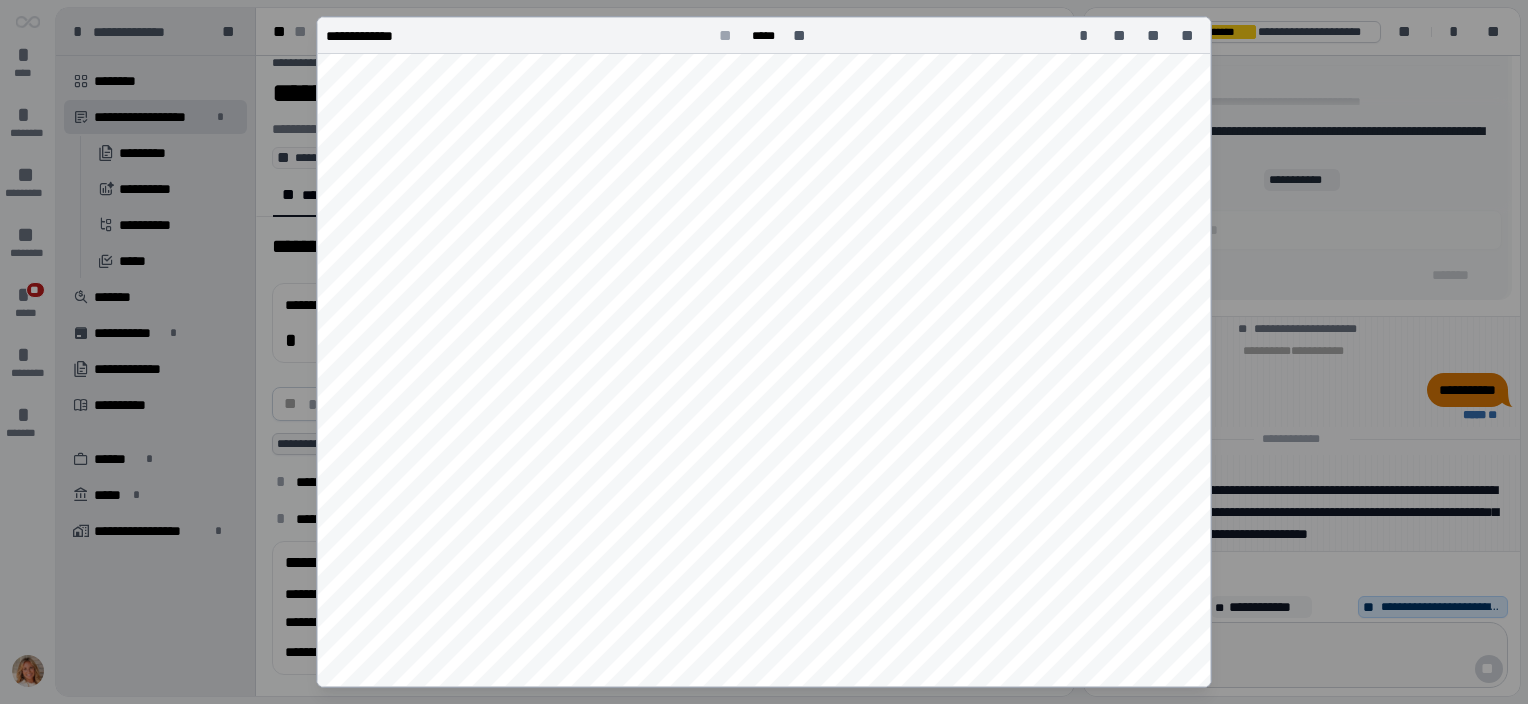 scroll, scrollTop: 340, scrollLeft: 0, axis: vertical 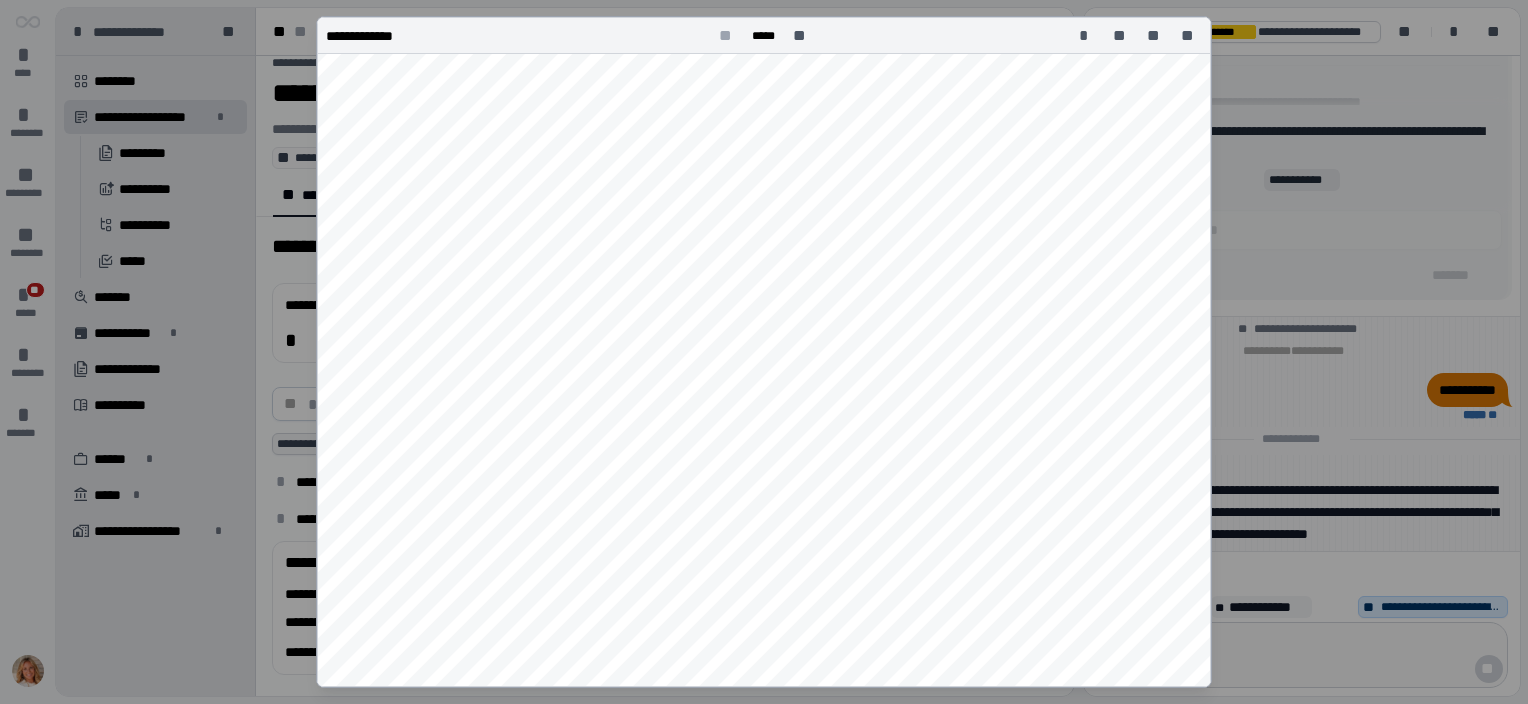 click on "**********" at bounding box center (764, 154) 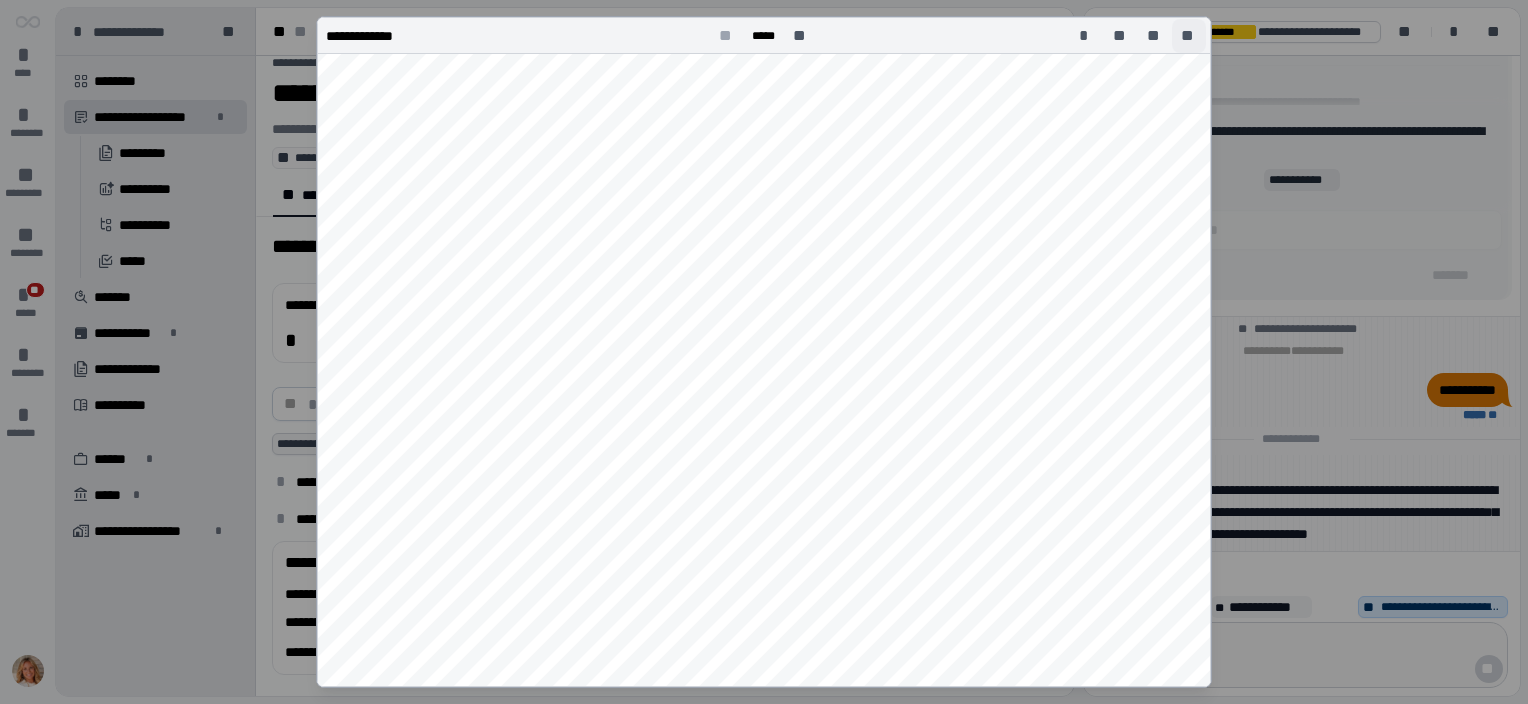 click on "**" at bounding box center [1189, 36] 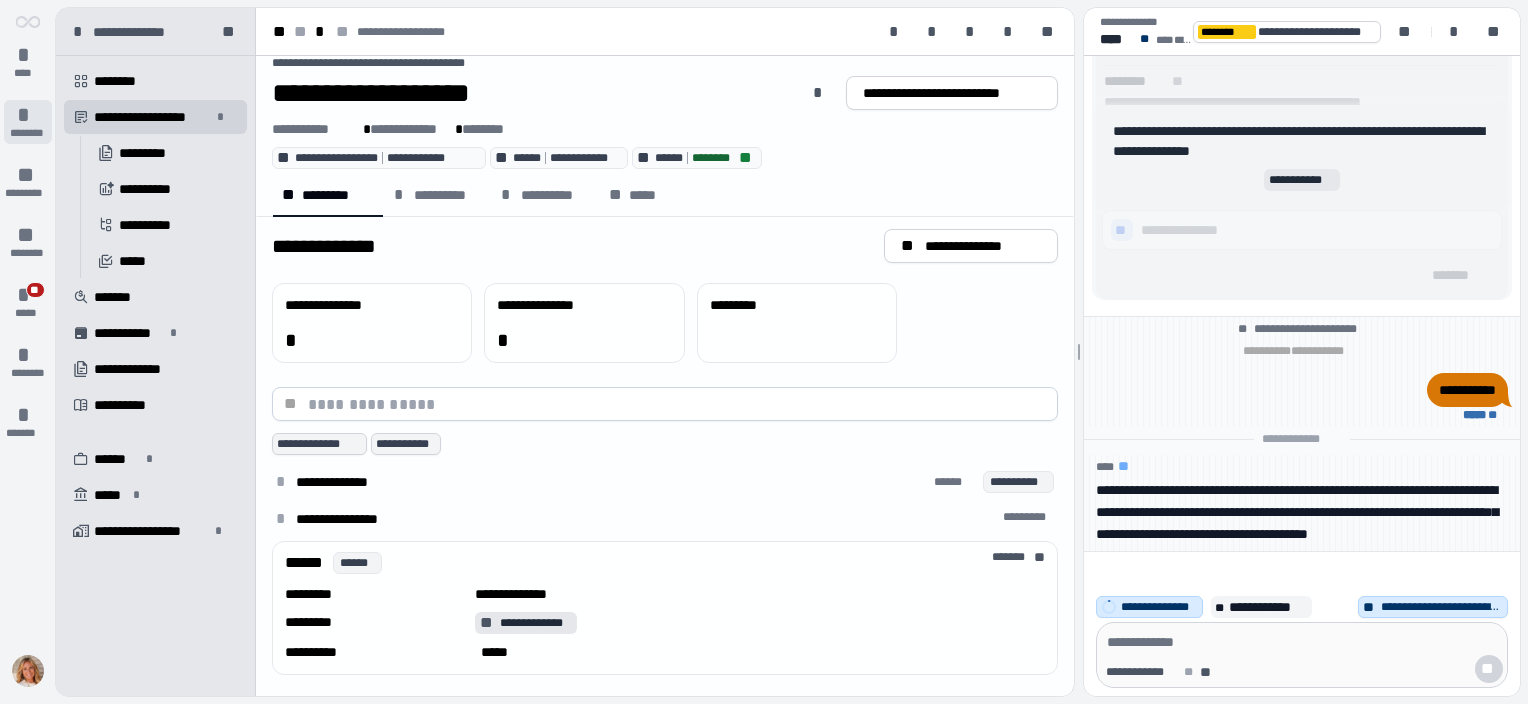 click on "*" at bounding box center (28, 115) 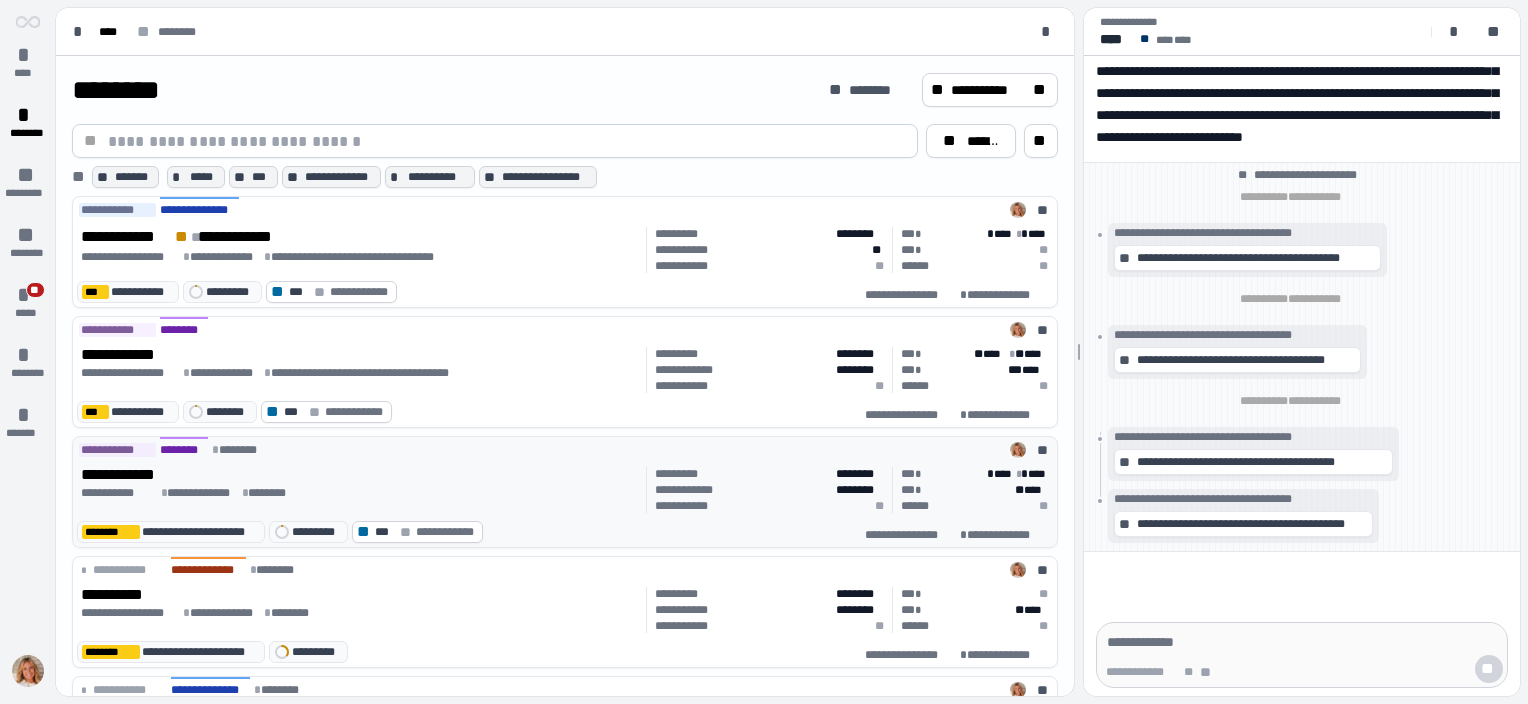 scroll, scrollTop: 264, scrollLeft: 0, axis: vertical 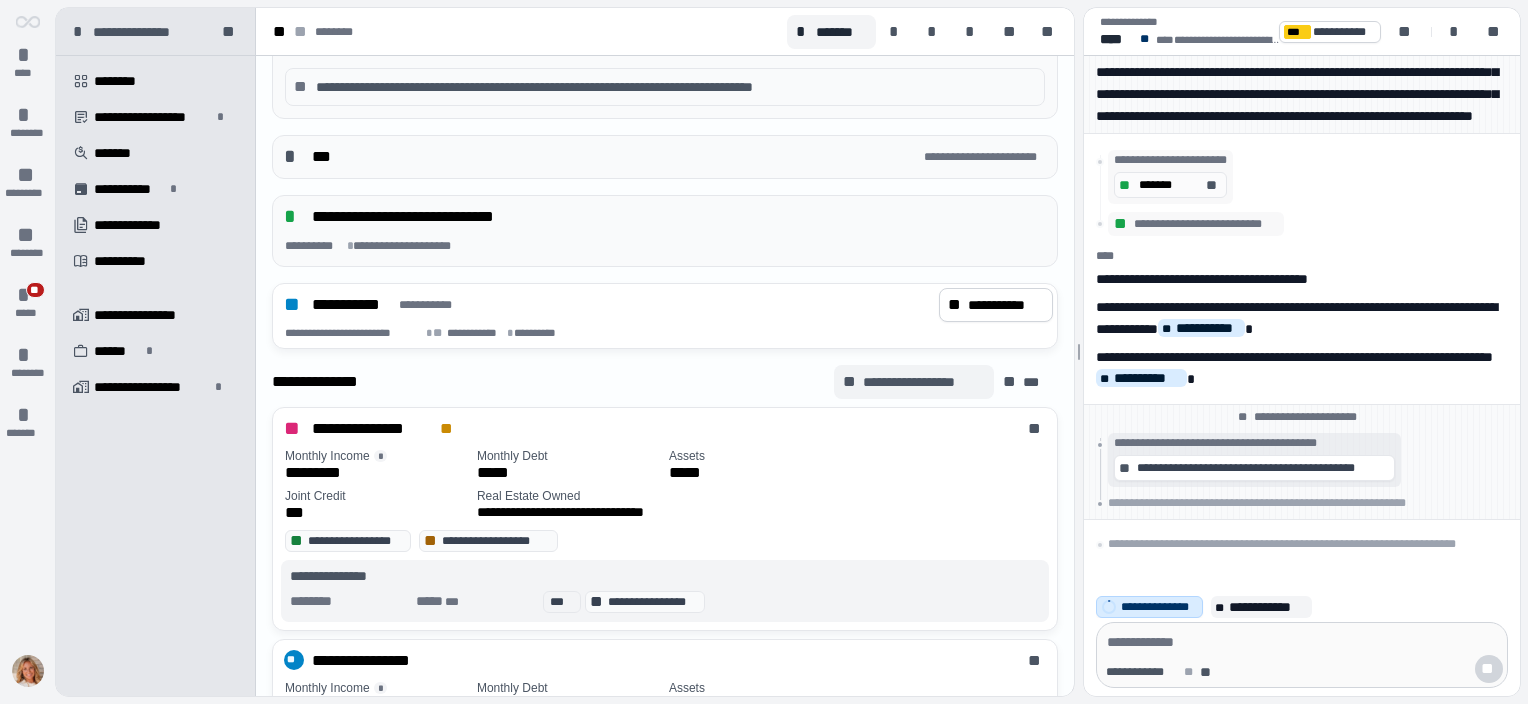 click on "**********" at bounding box center [923, 382] 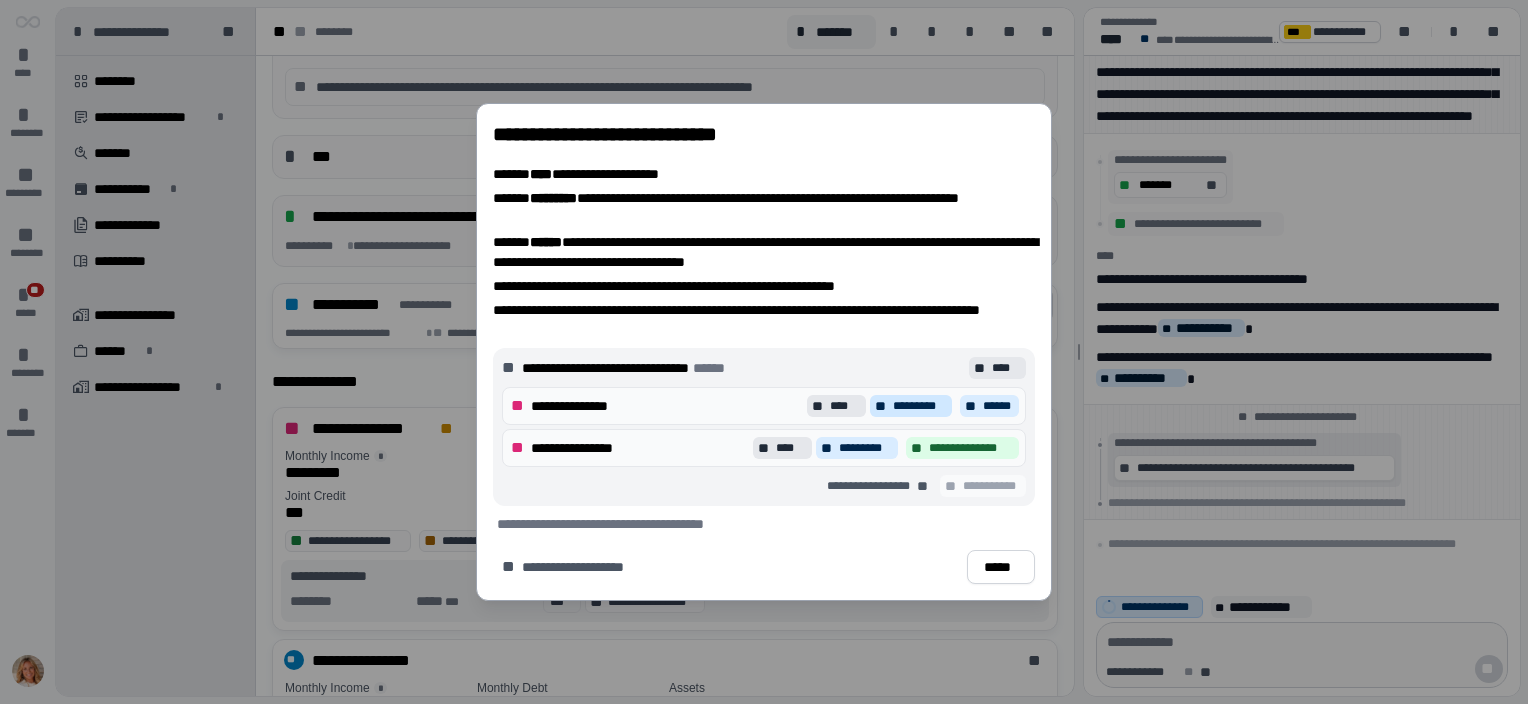 click on "*********" at bounding box center [920, 406] 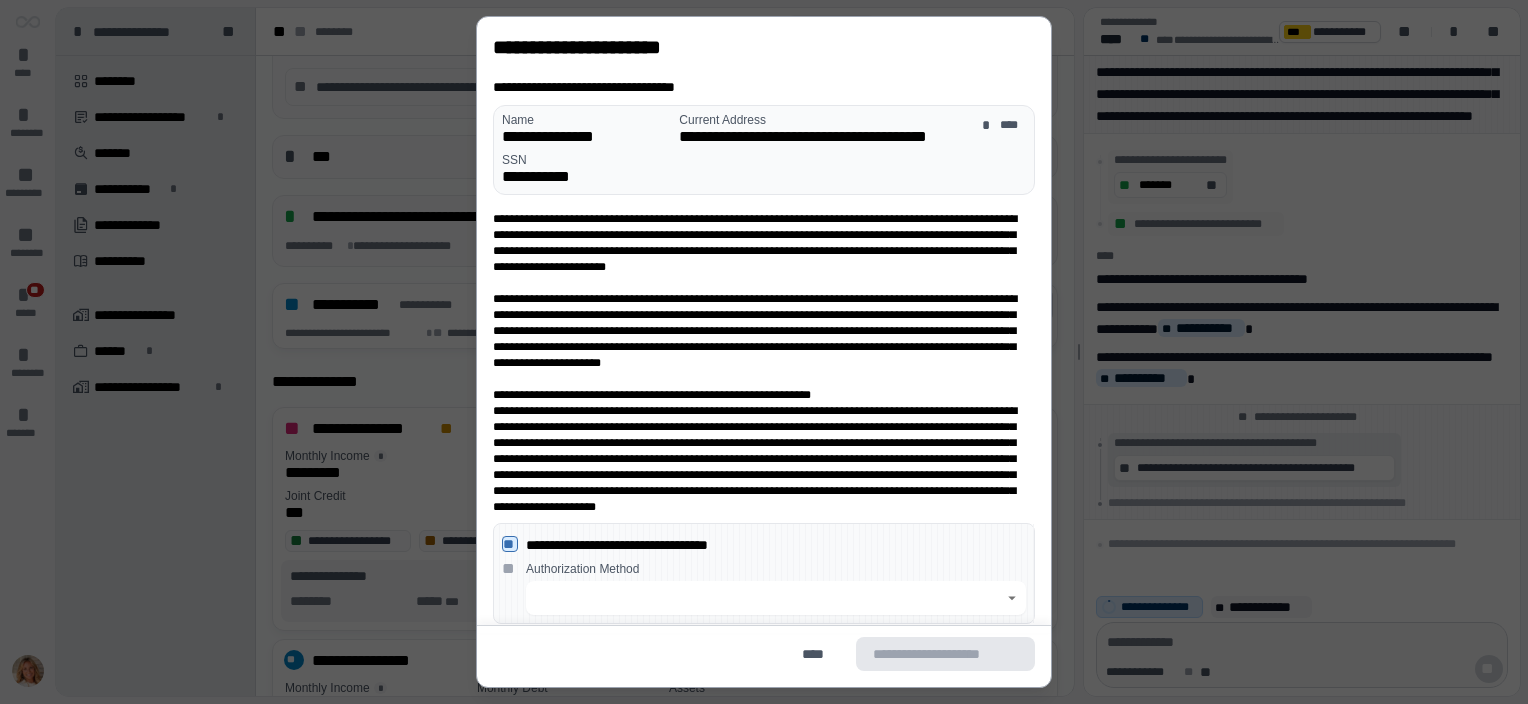 click 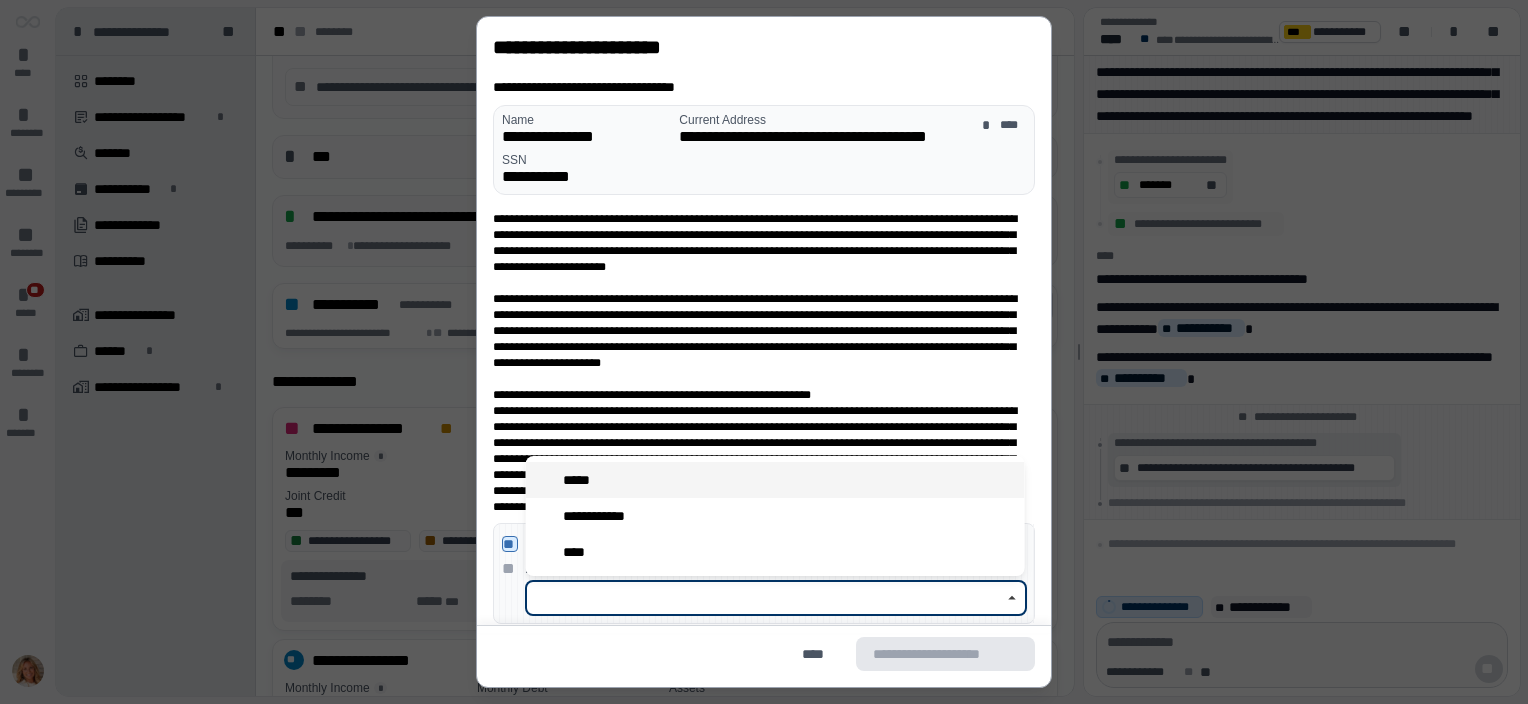 click on "*****" at bounding box center (775, 480) 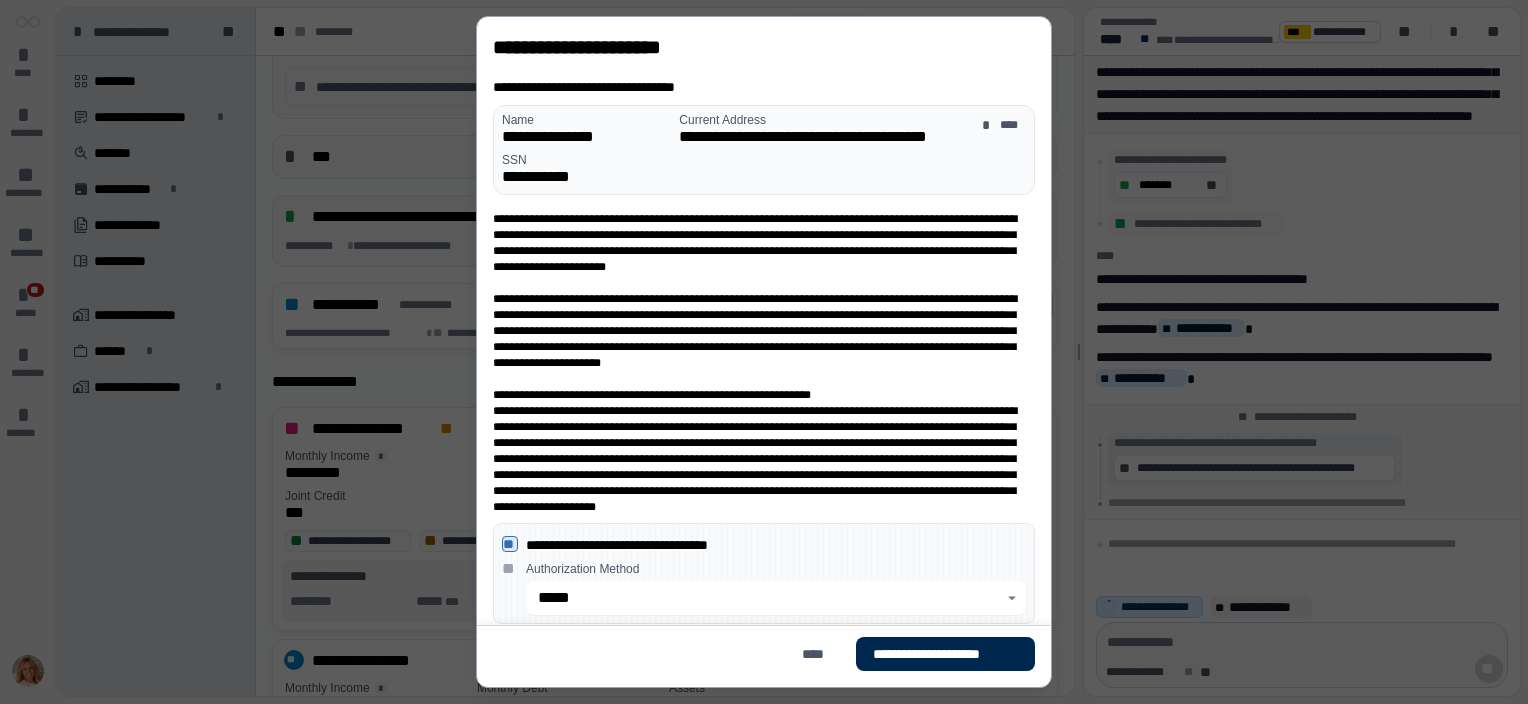 click on "**********" at bounding box center [945, 654] 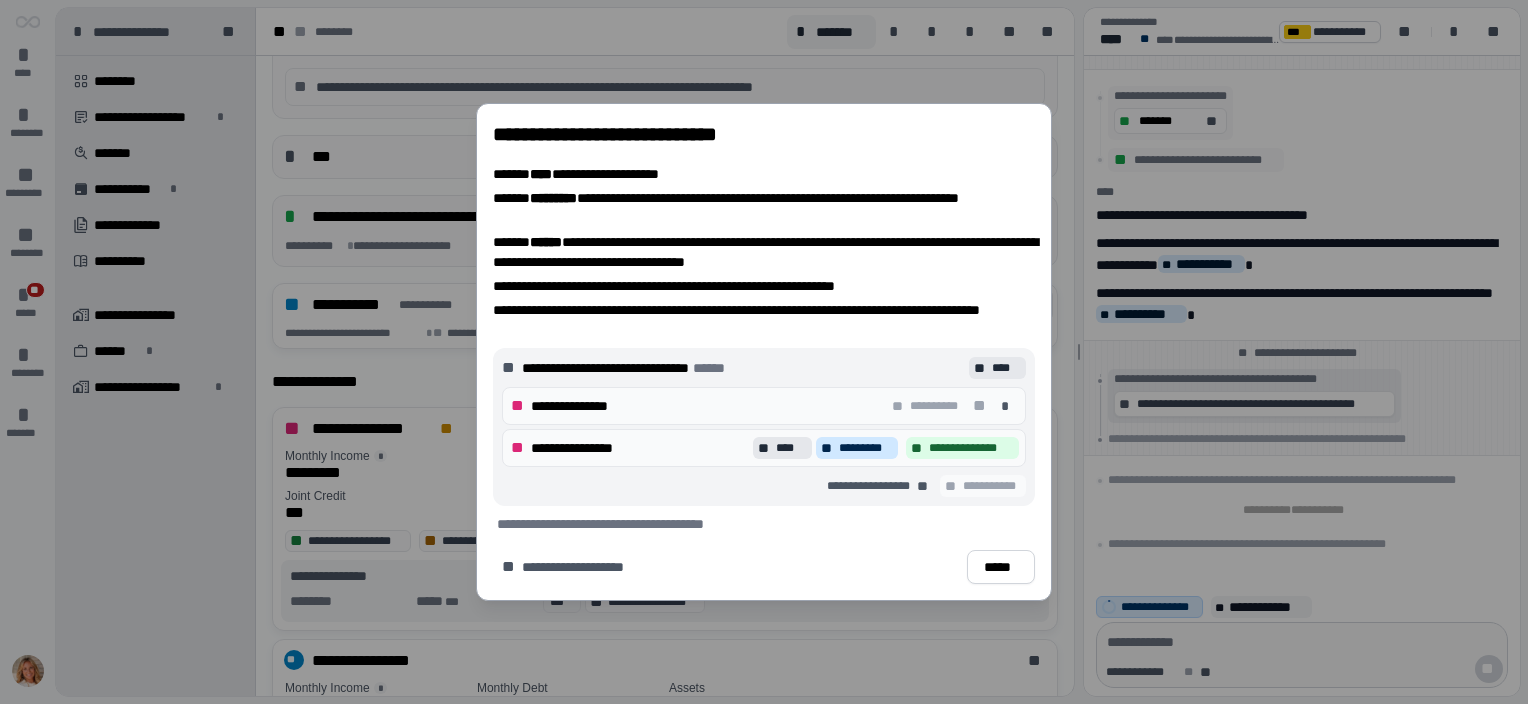 click on "*********" at bounding box center [866, 448] 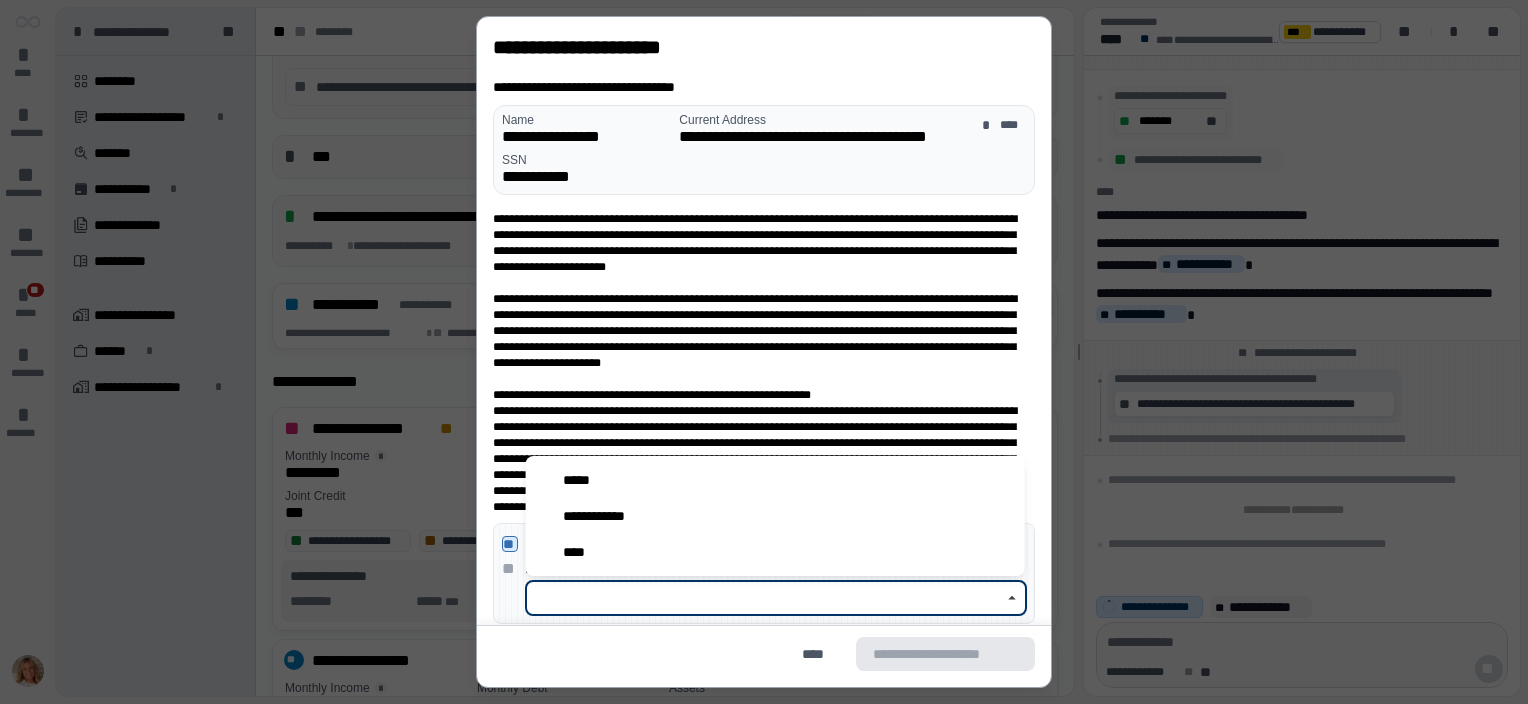 click at bounding box center [765, 598] 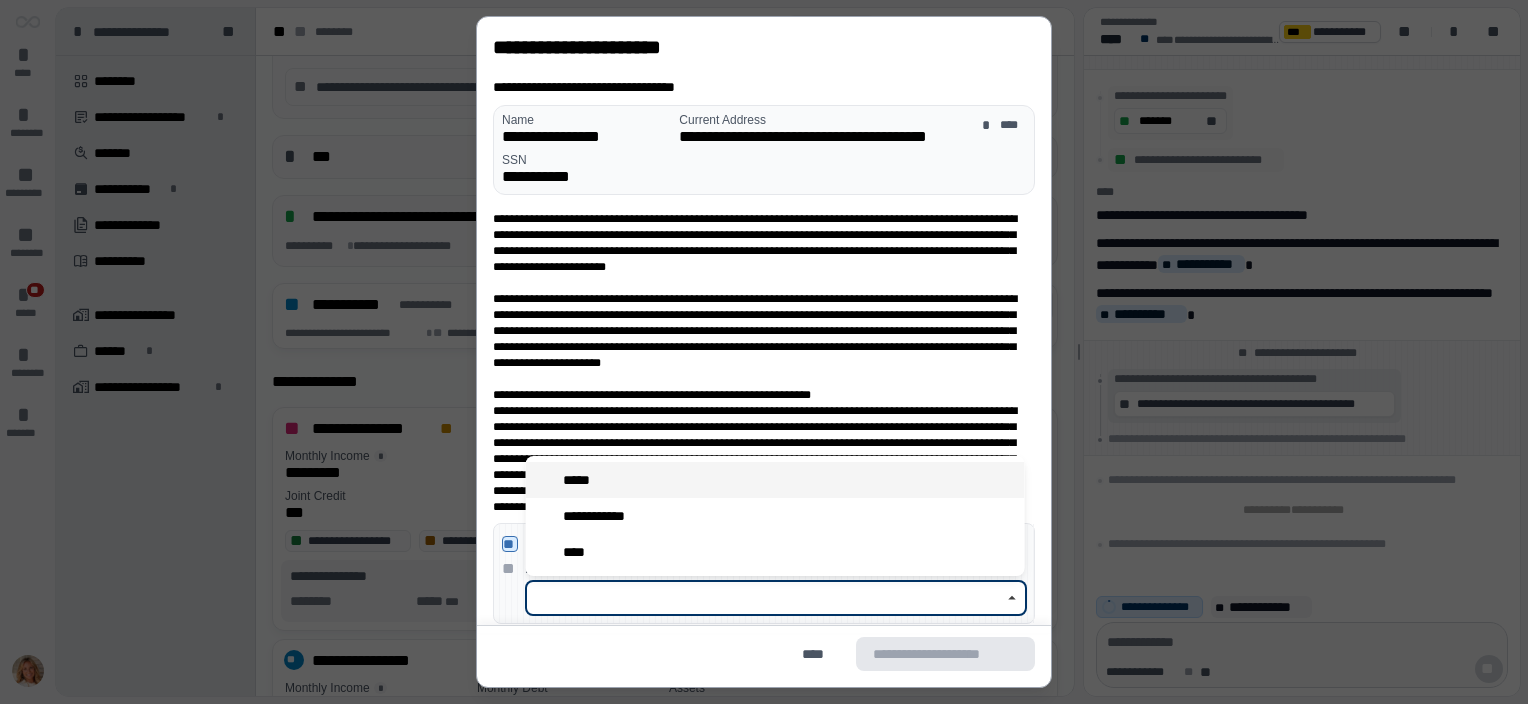 click on "*****" at bounding box center (582, 480) 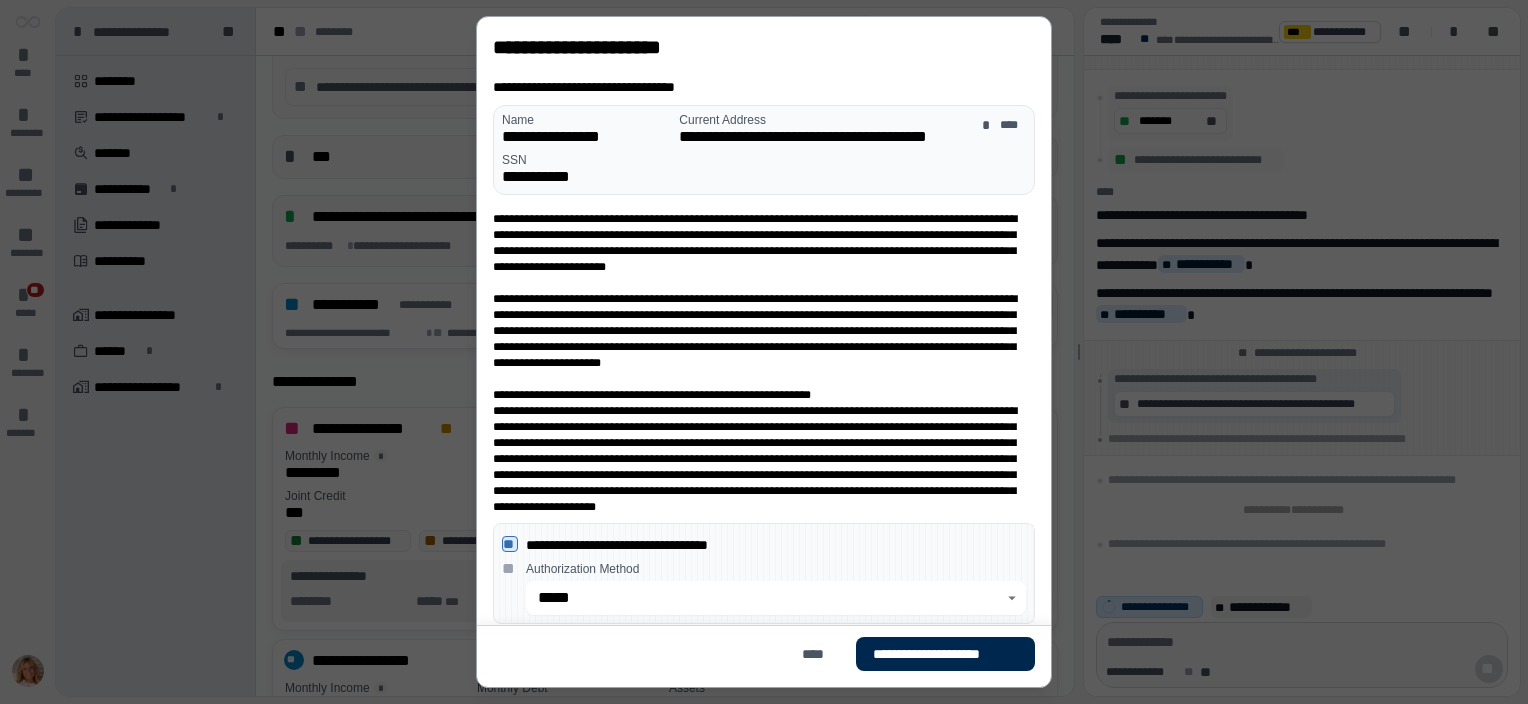 click on "**********" at bounding box center (945, 654) 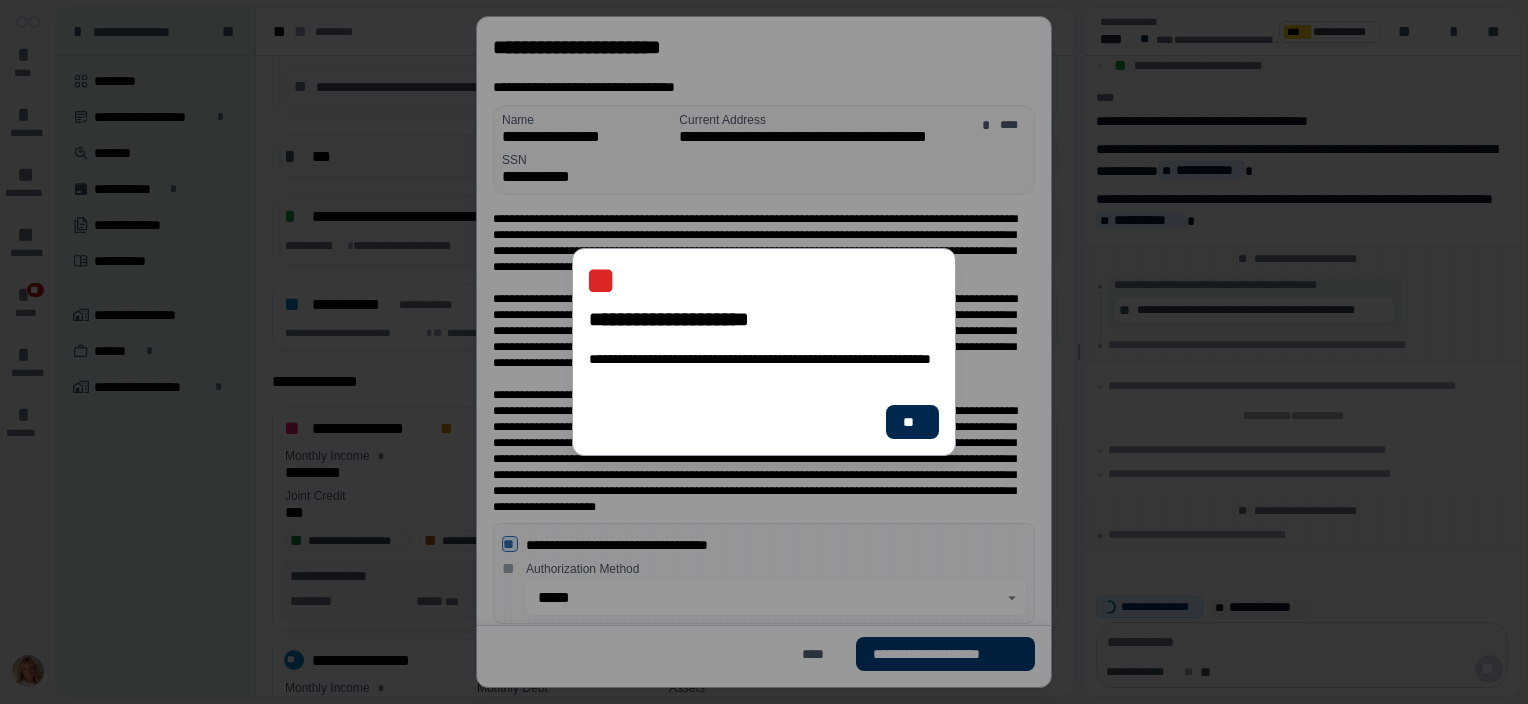 click on "**" at bounding box center (912, 422) 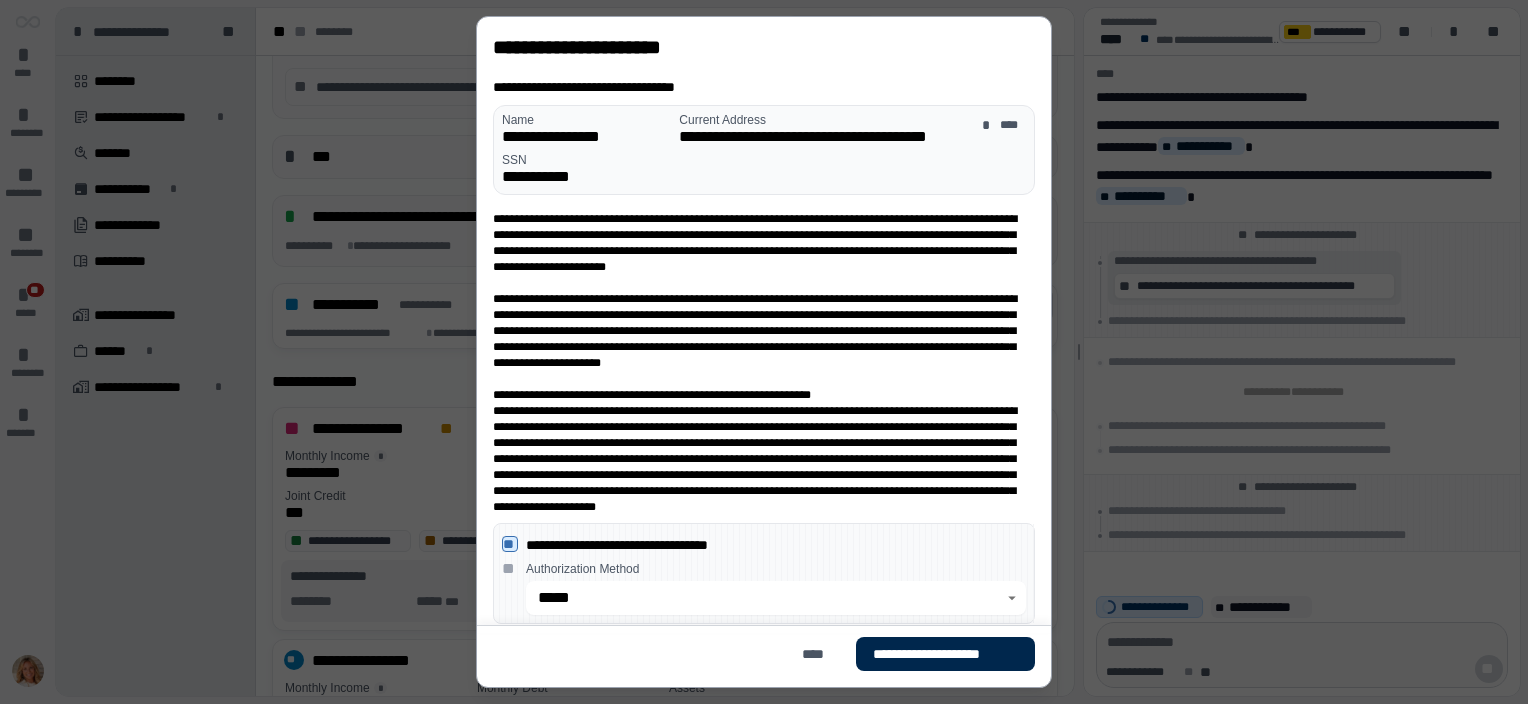 click on "**********" at bounding box center [945, 654] 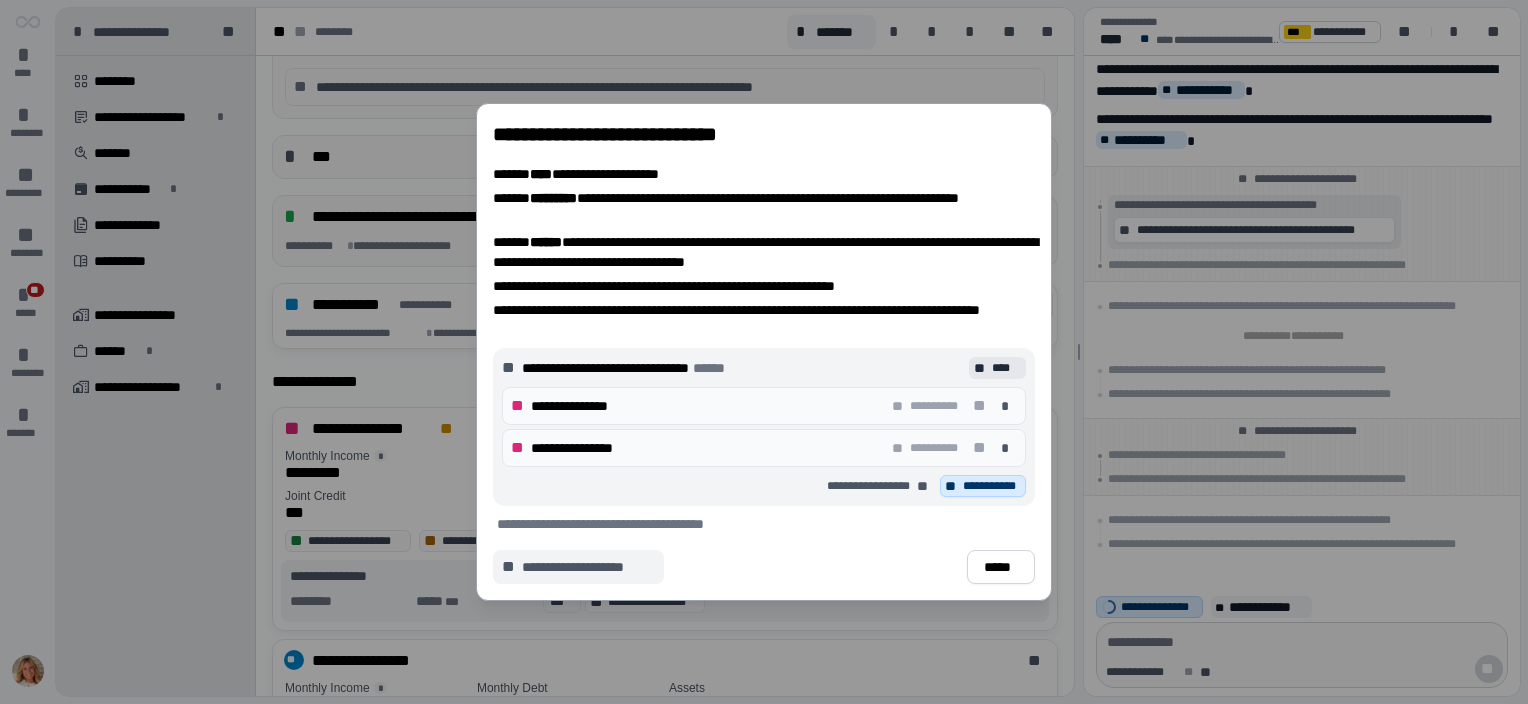 click on "**********" at bounding box center (588, 567) 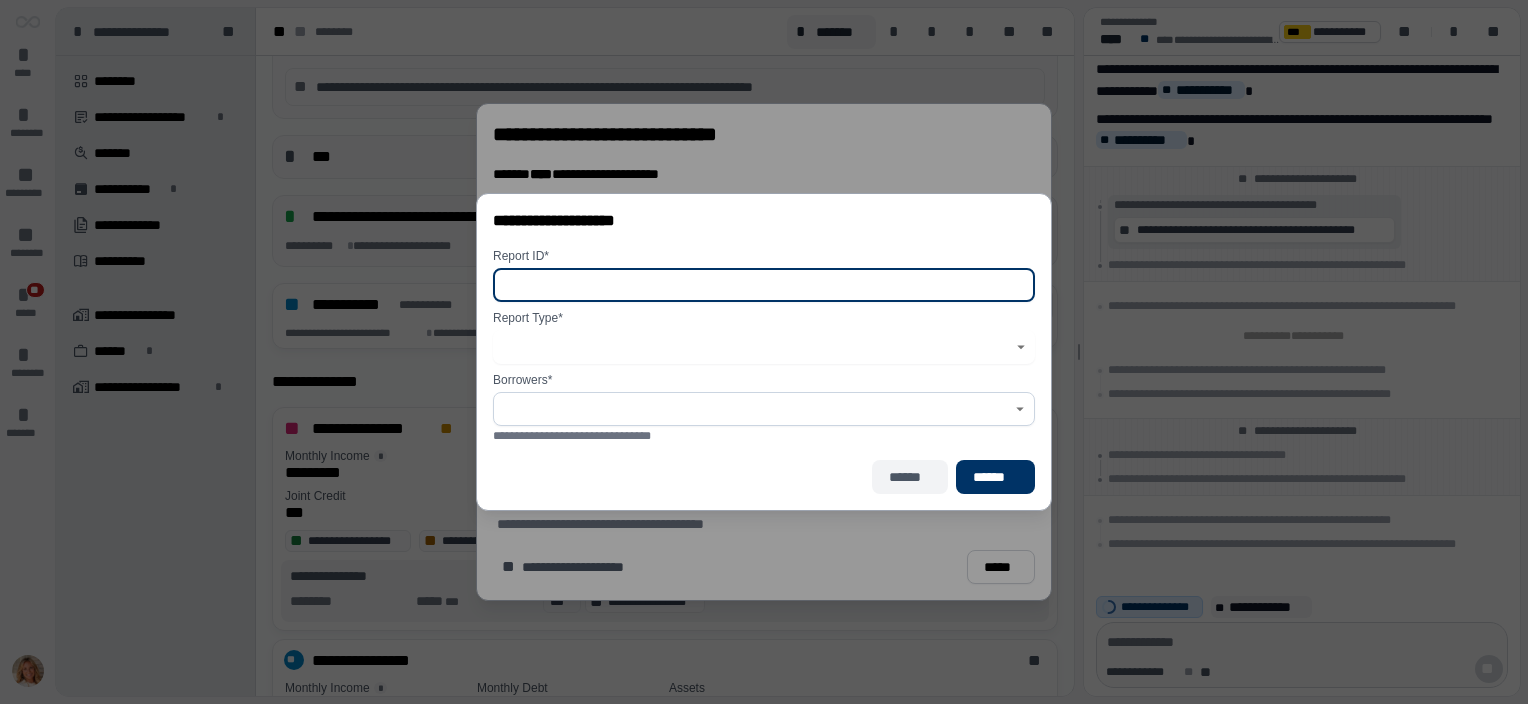 click on "******" at bounding box center [910, 477] 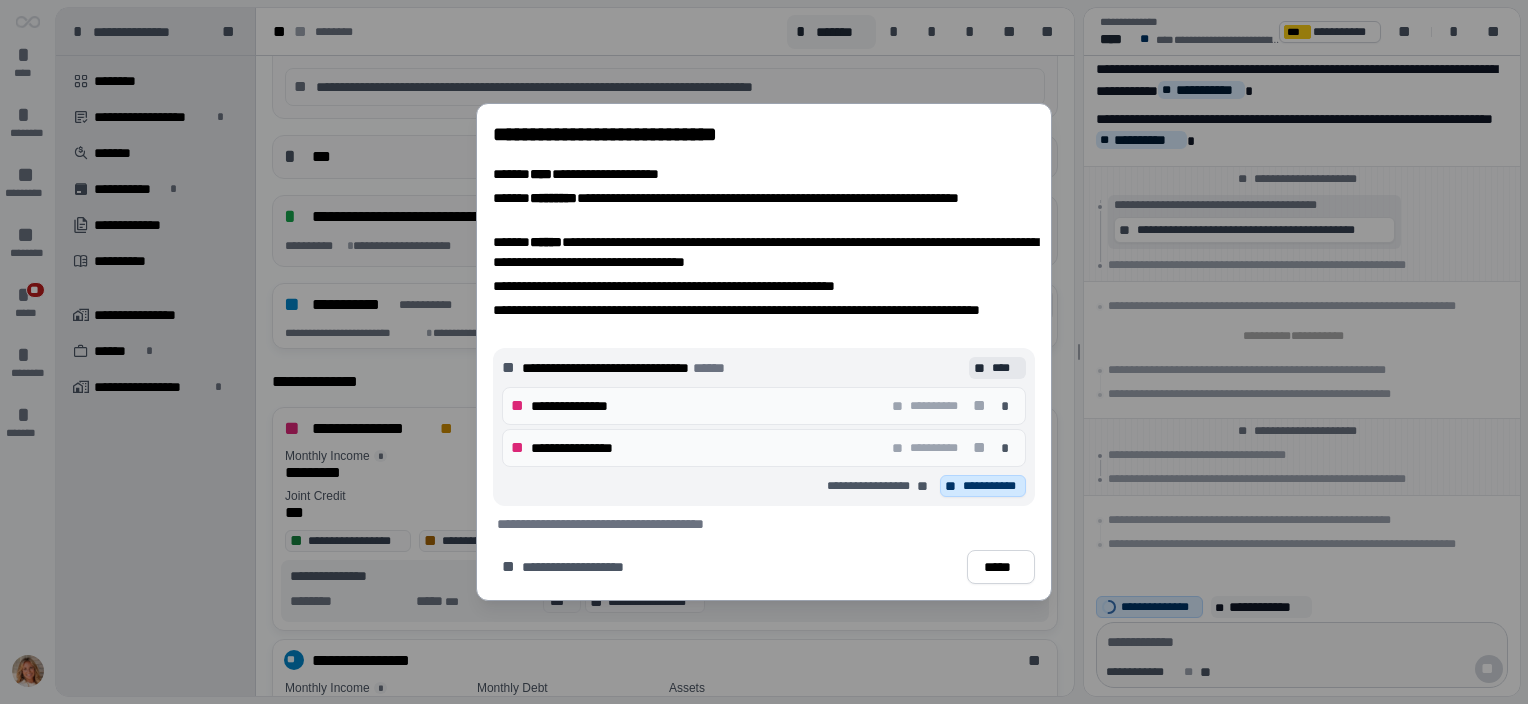 click on "**********" at bounding box center (983, 486) 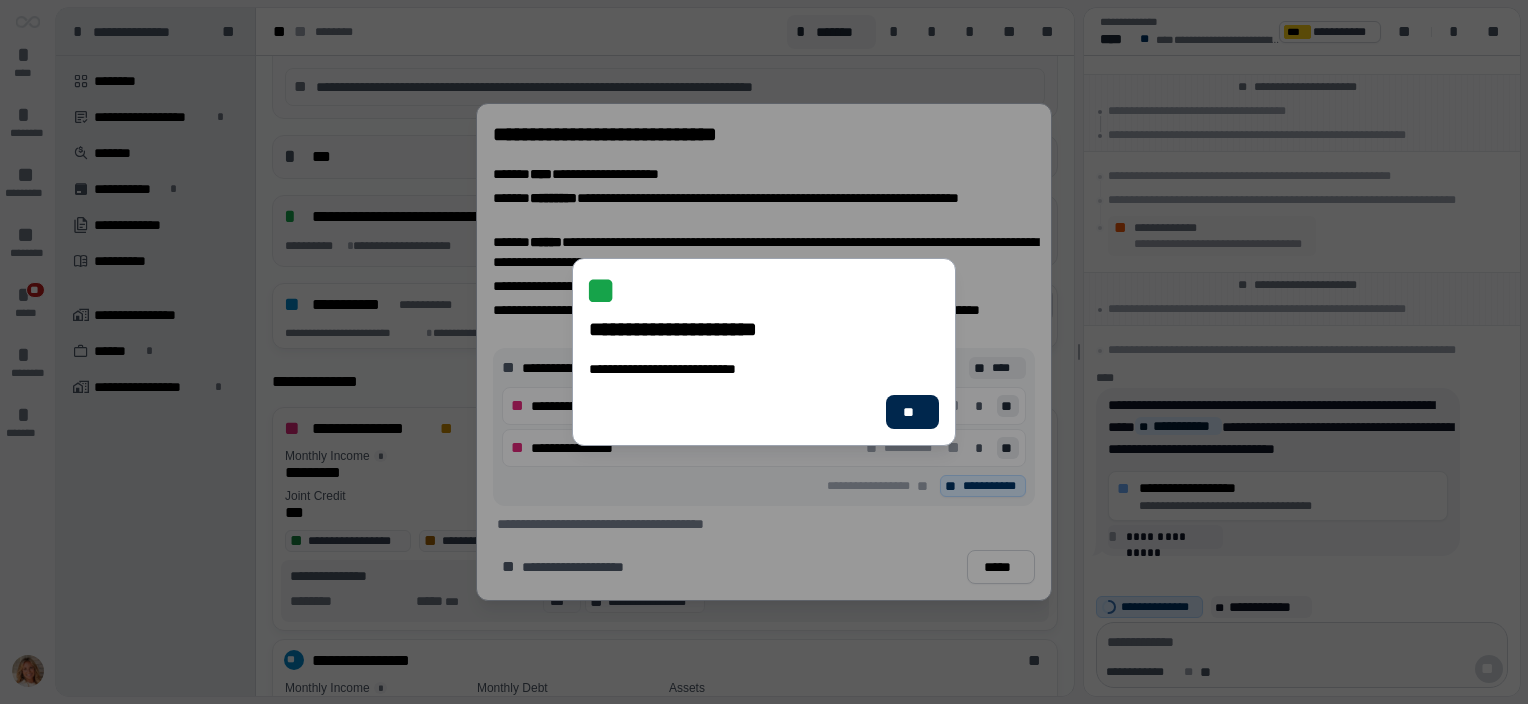 click on "**" at bounding box center (912, 412) 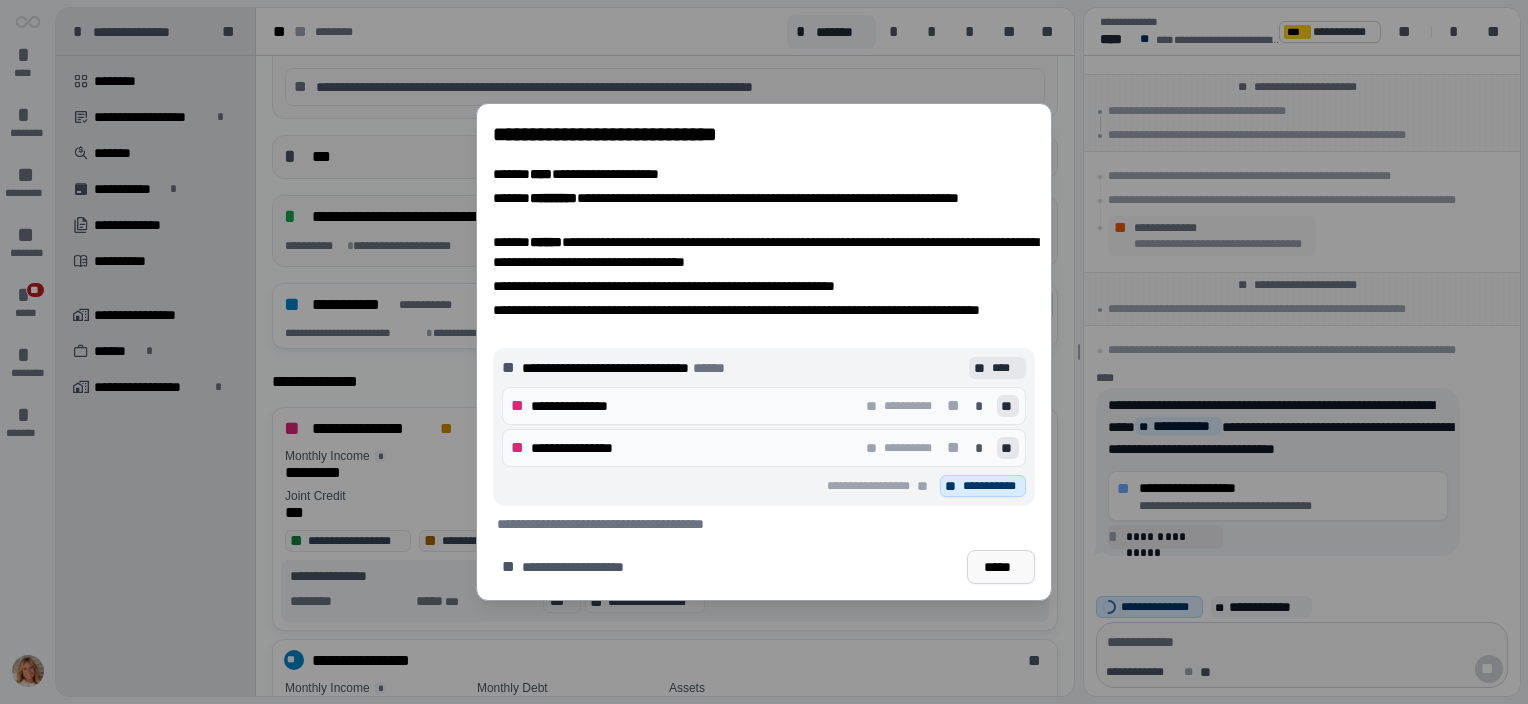 click on "*****" at bounding box center [1001, 567] 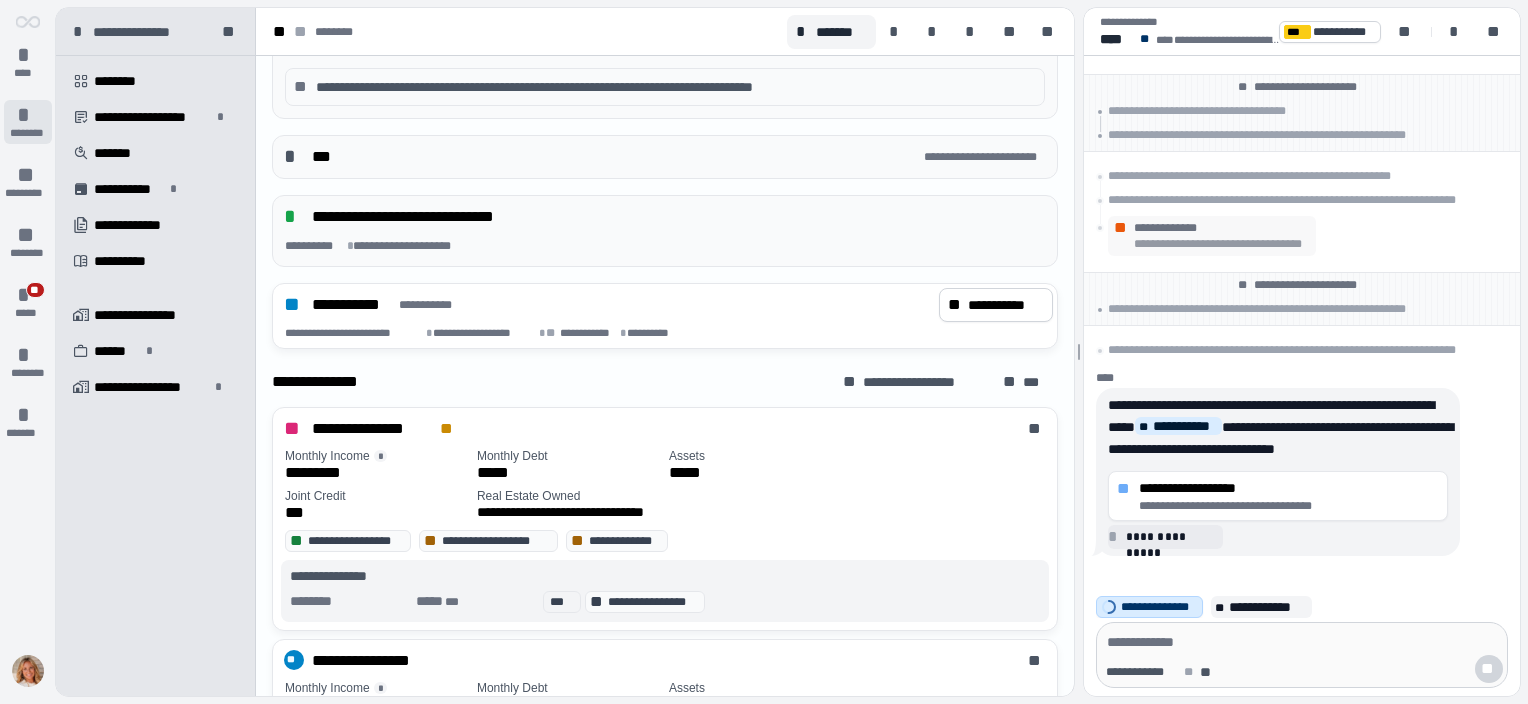 click on "*" at bounding box center (28, 115) 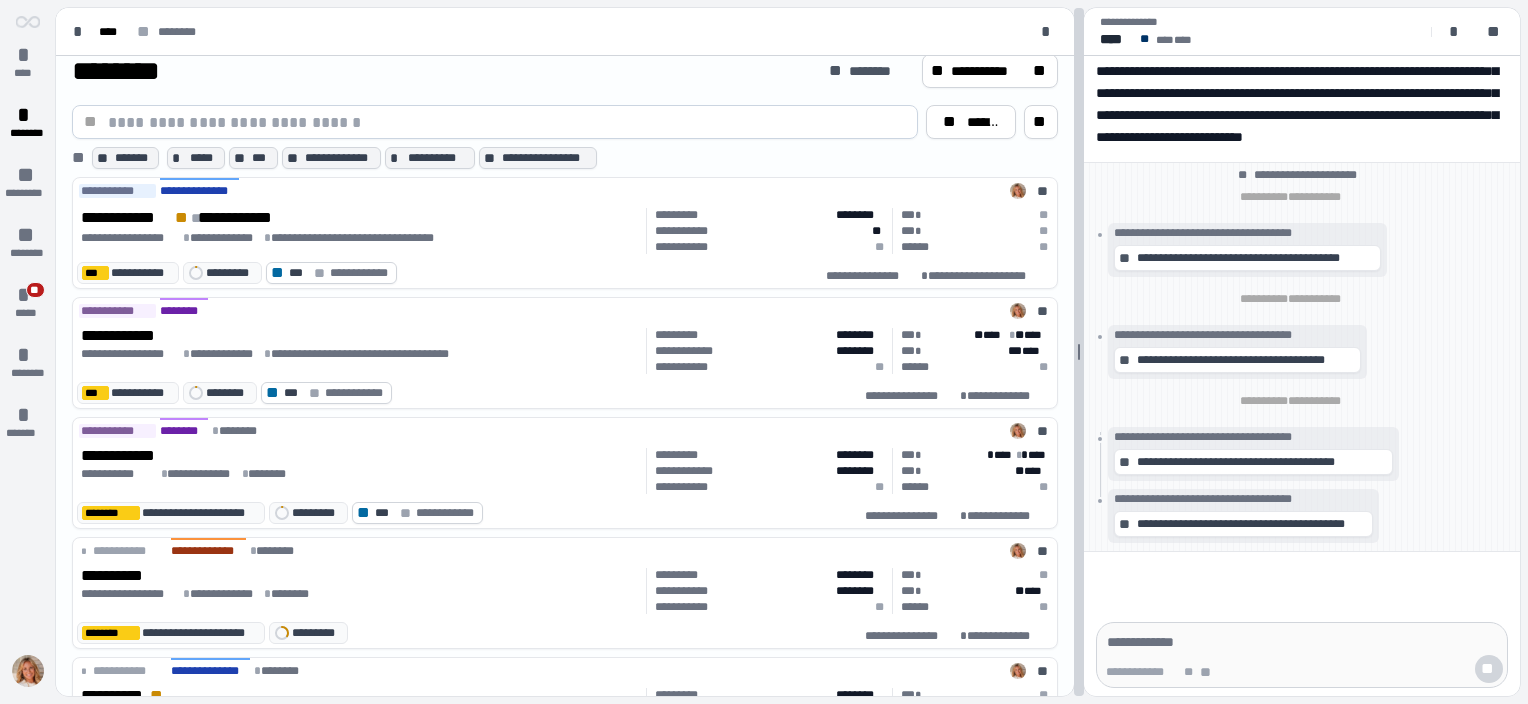 scroll, scrollTop: 0, scrollLeft: 0, axis: both 